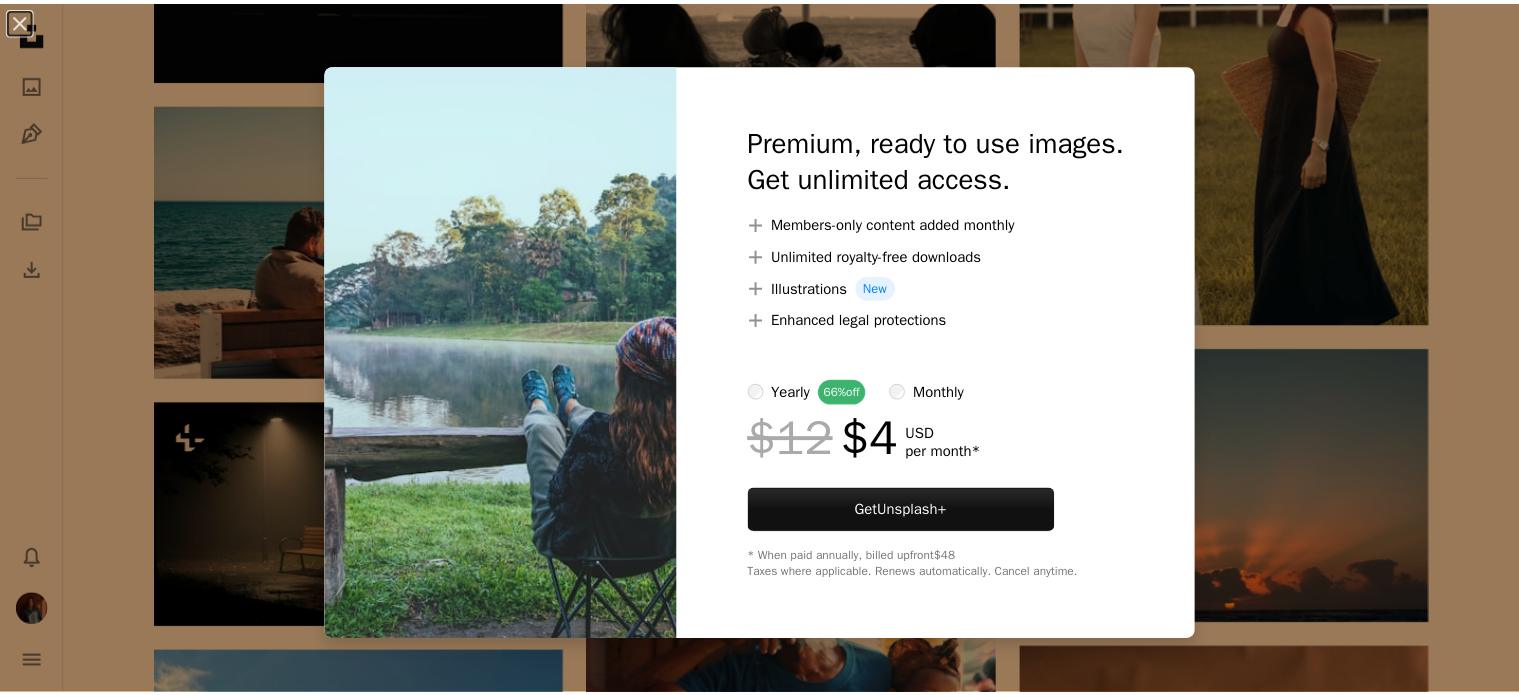 scroll, scrollTop: 12300, scrollLeft: 0, axis: vertical 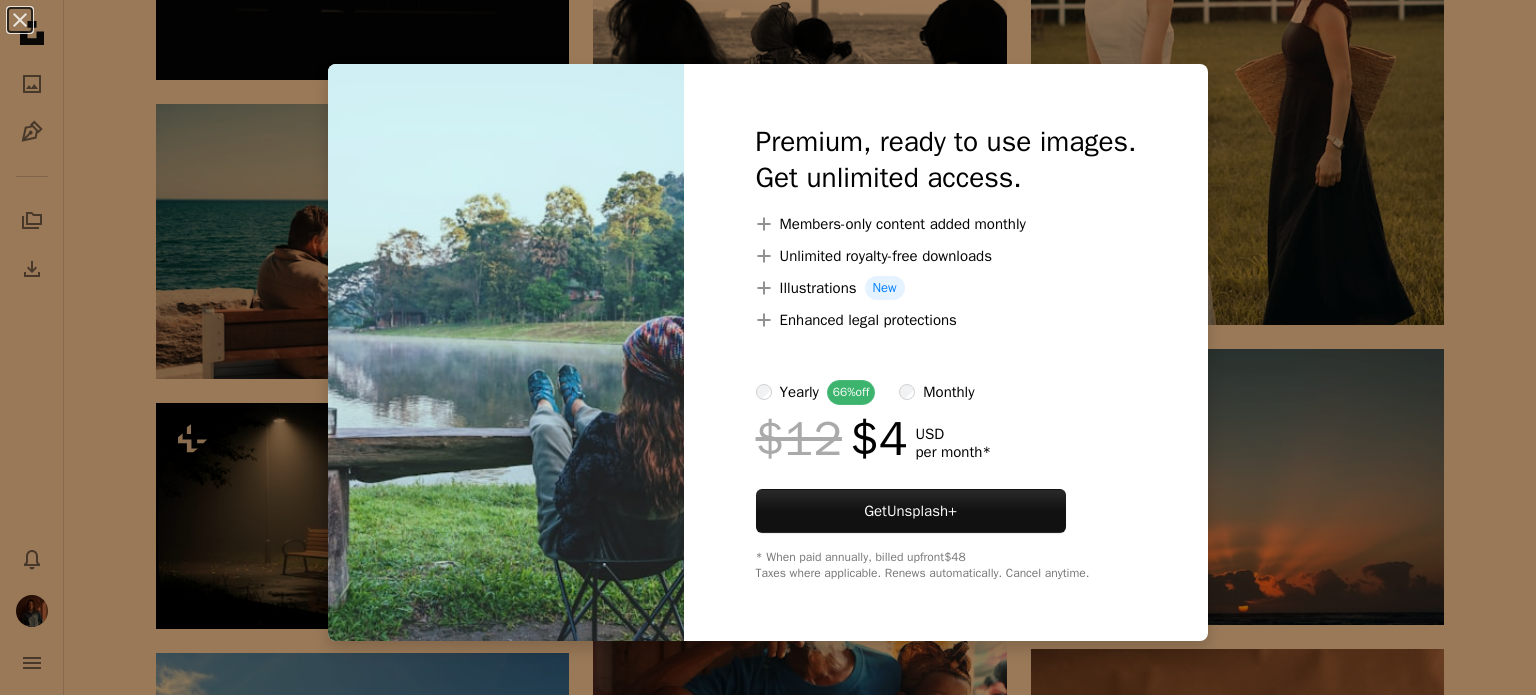 click on "An X shape Premium, ready to use images. Get unlimited access. A plus sign Members-only content added monthly A plus sign Unlimited royalty-free downloads A plus sign Illustrations  New A plus sign Enhanced legal protections yearly 66%  off monthly $12   $4 USD per month * Get  Unsplash+ * When paid annually, billed upfront  $48 Taxes where applicable. Renews automatically. Cancel anytime." at bounding box center [768, 347] 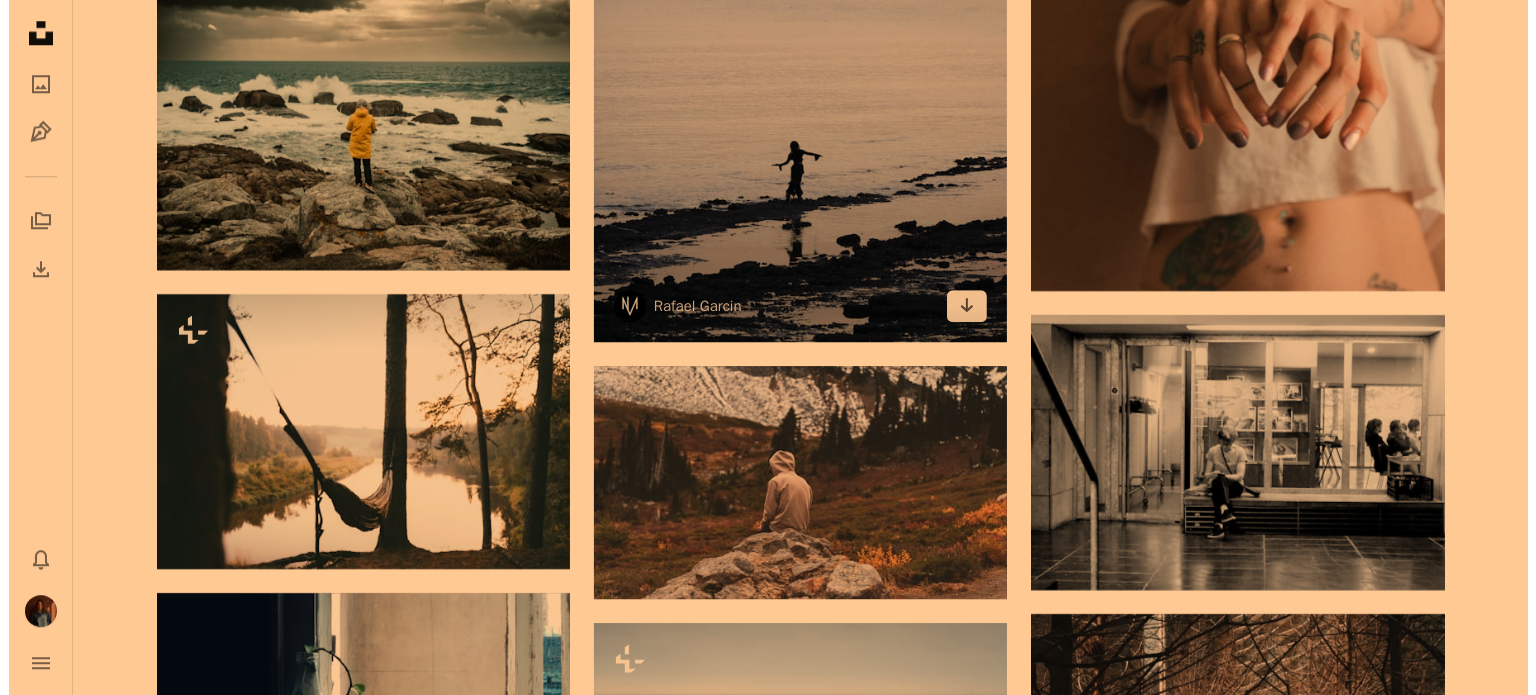 scroll, scrollTop: 13300, scrollLeft: 0, axis: vertical 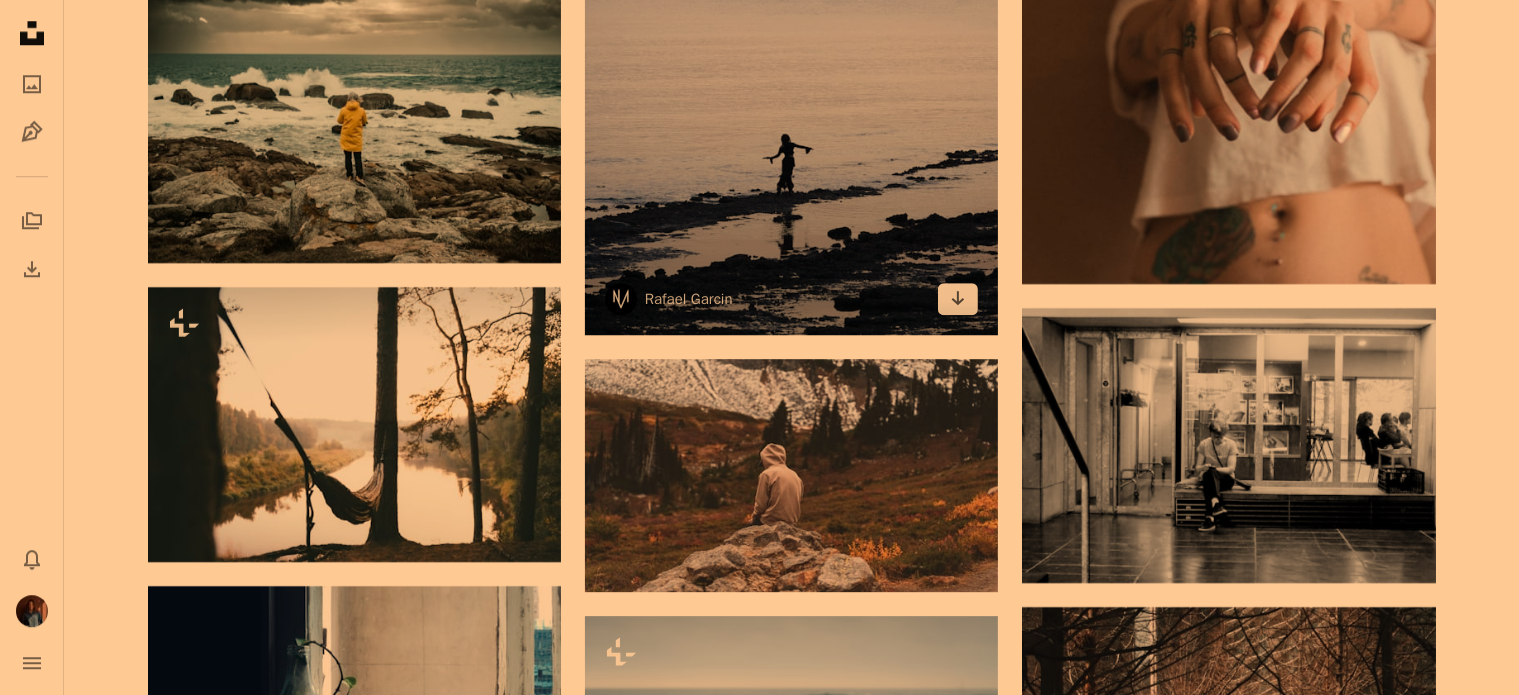 click at bounding box center [791, 59] 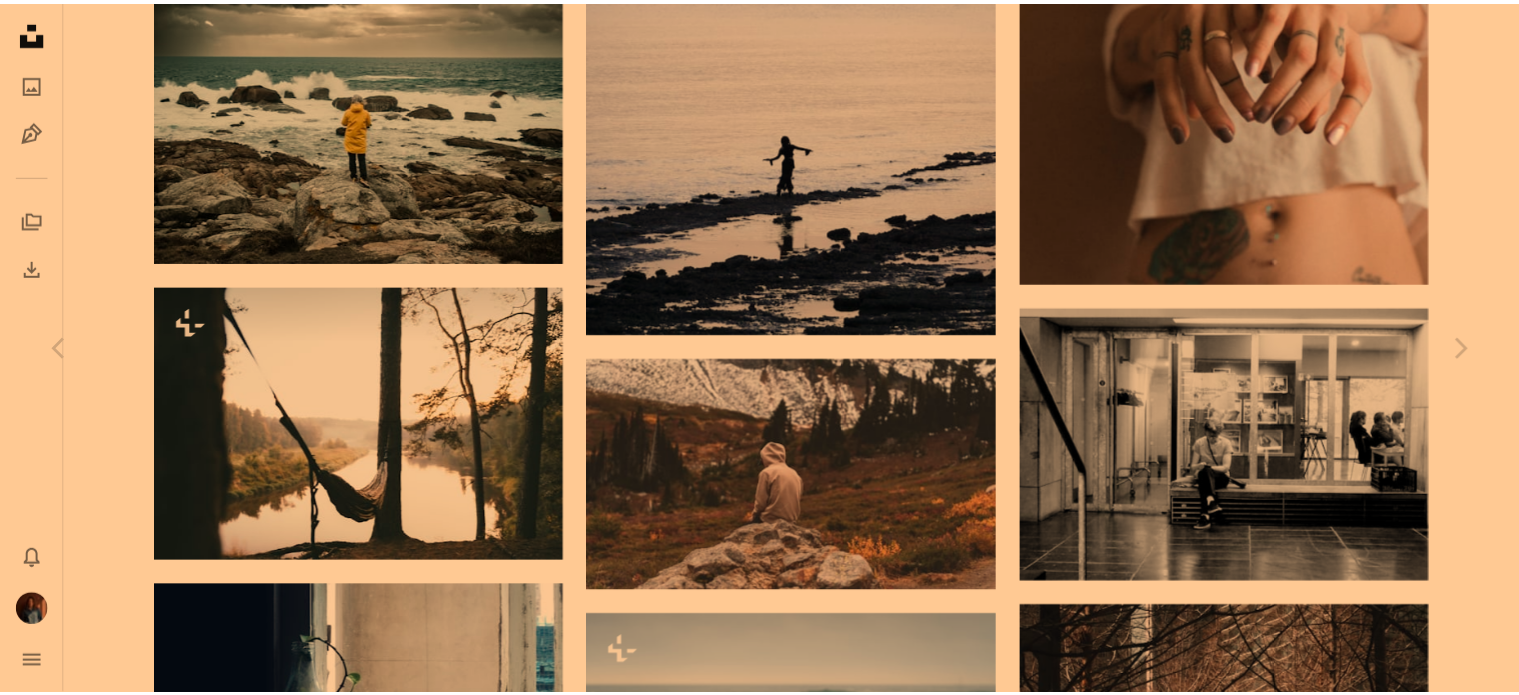 scroll, scrollTop: 7739, scrollLeft: 0, axis: vertical 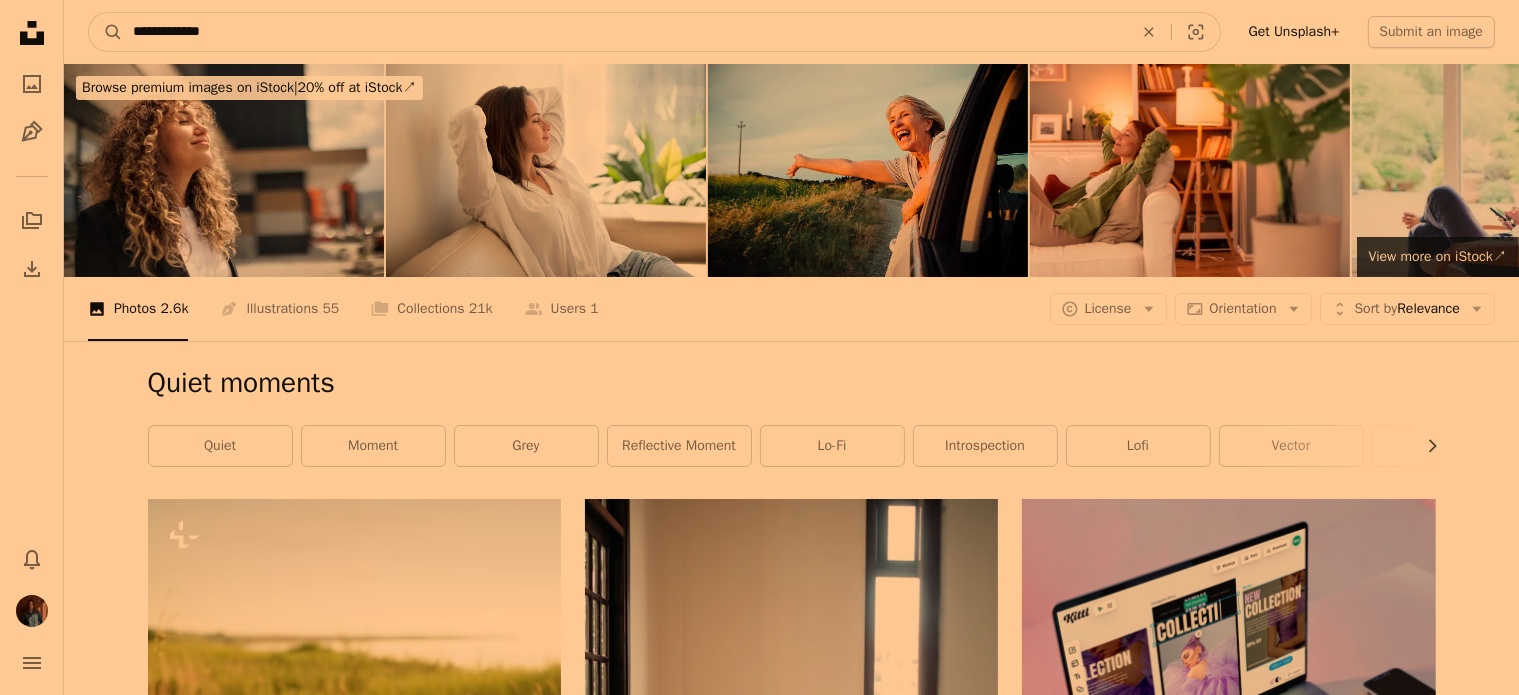 click on "**********" at bounding box center (625, 32) 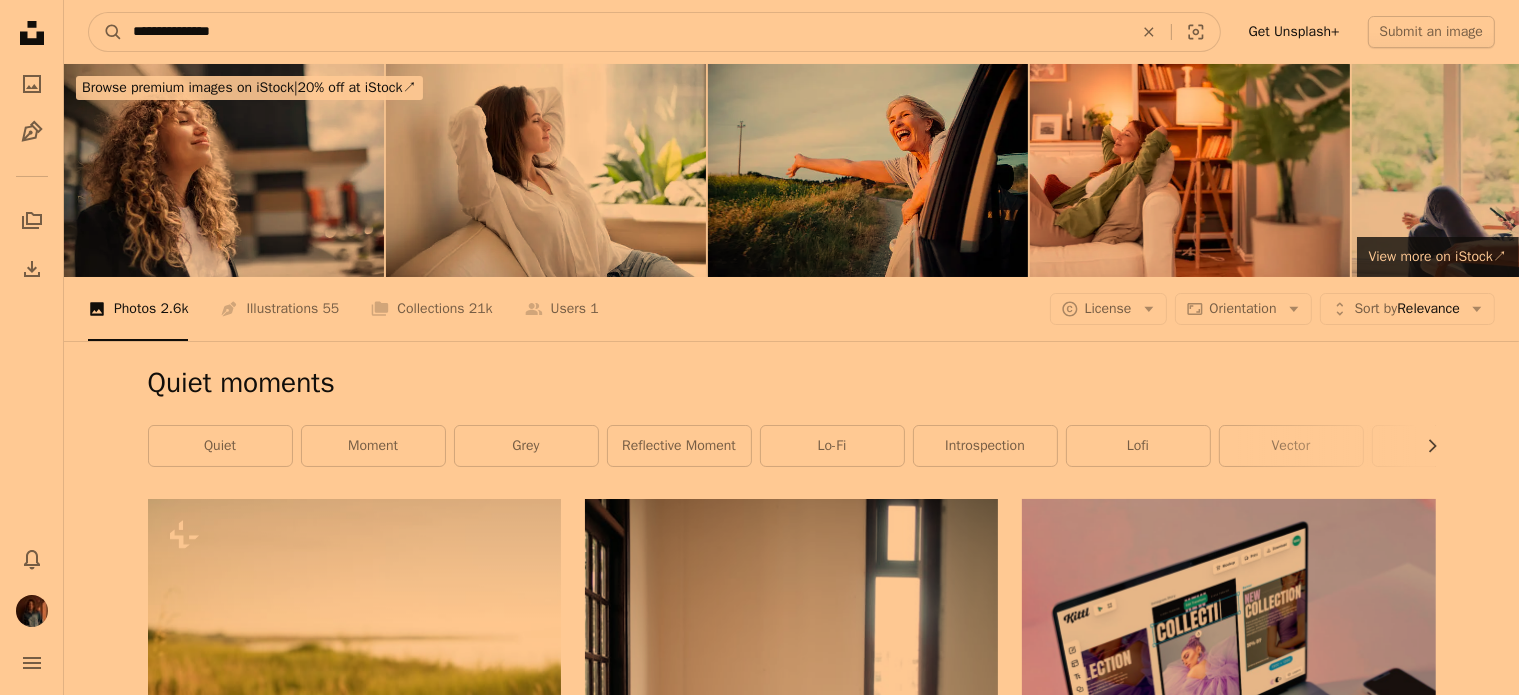 click on "A magnifying glass" at bounding box center [106, 32] 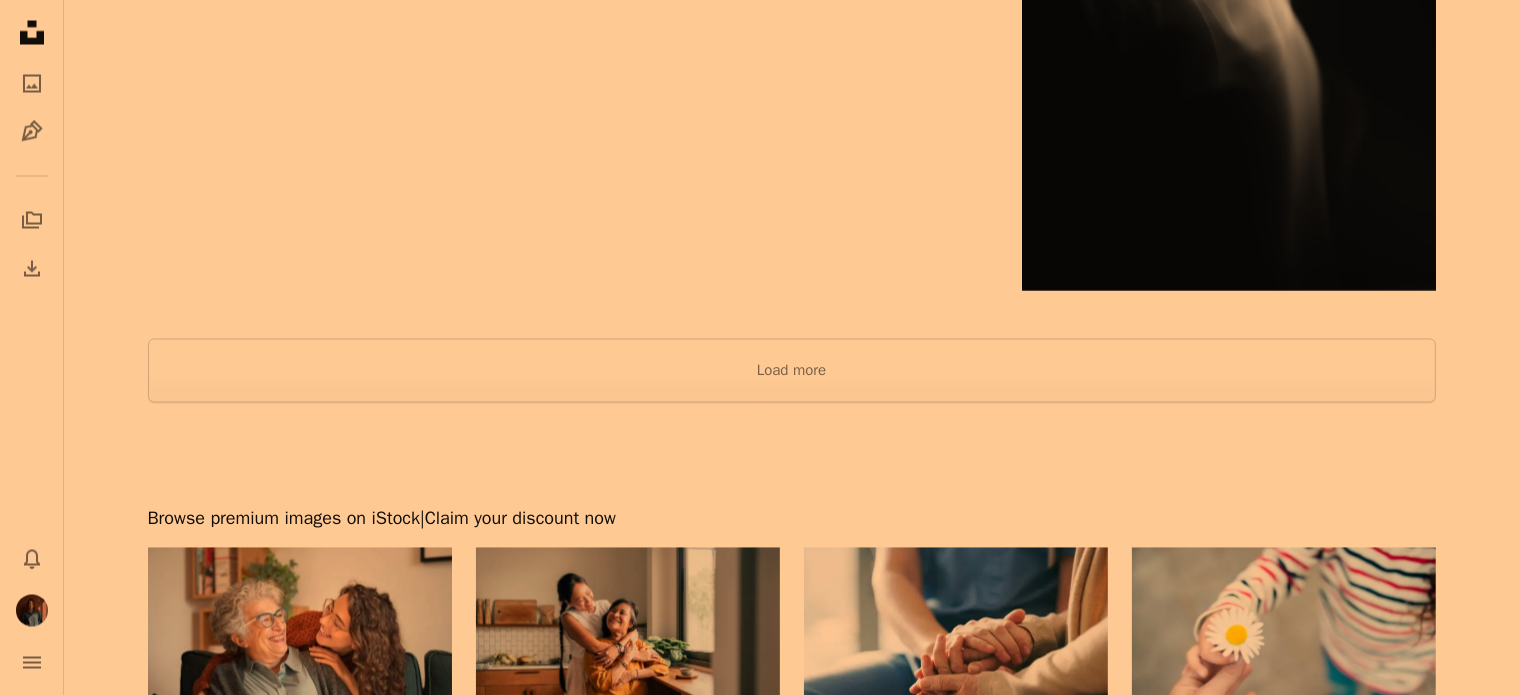 scroll, scrollTop: 3800, scrollLeft: 0, axis: vertical 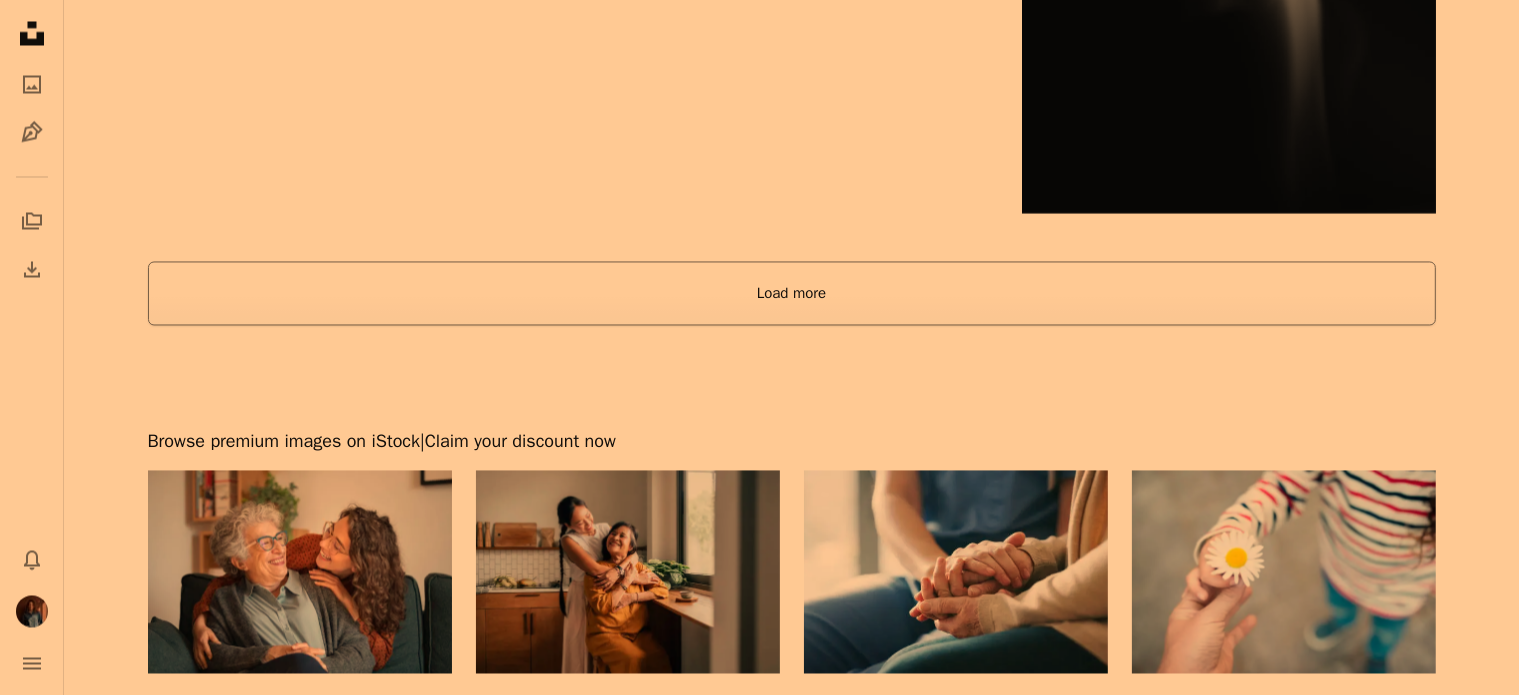 click on "Load more" at bounding box center [792, 294] 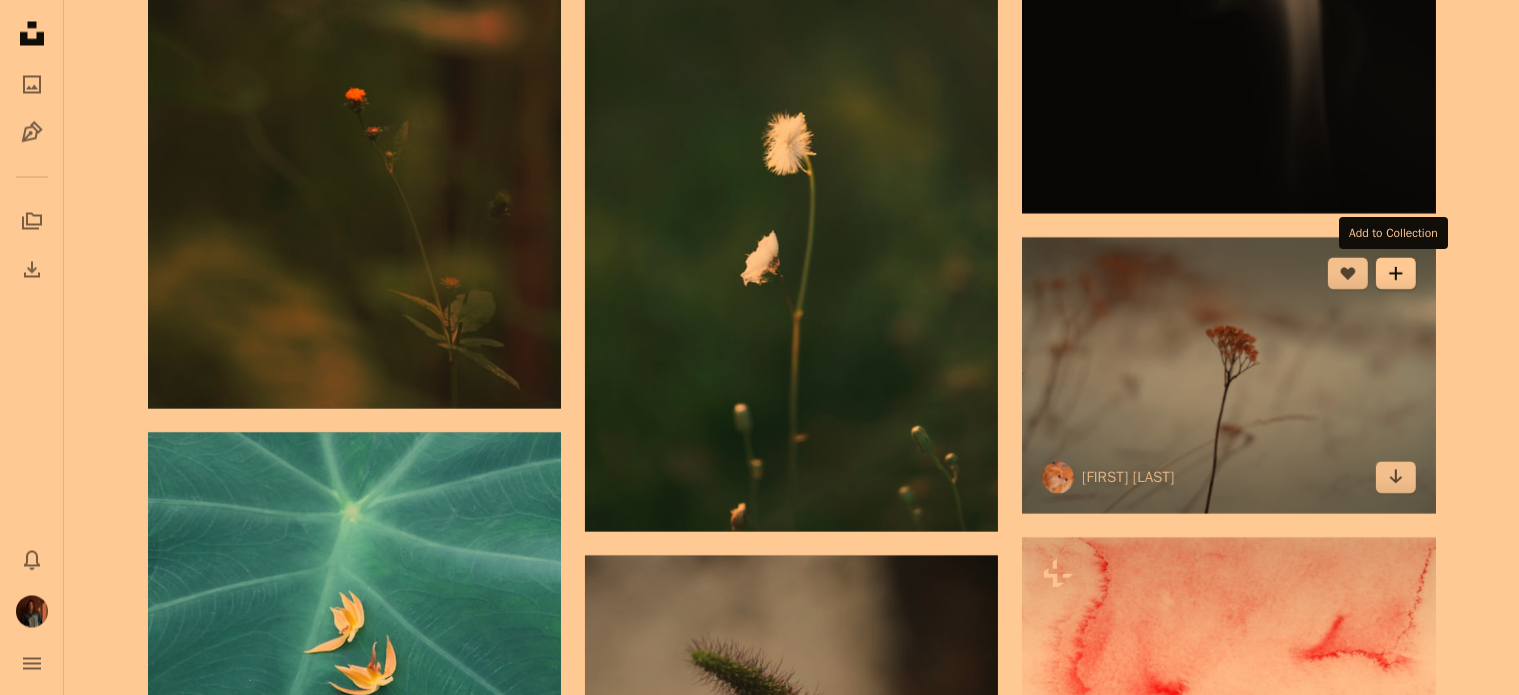 click on "A plus sign" 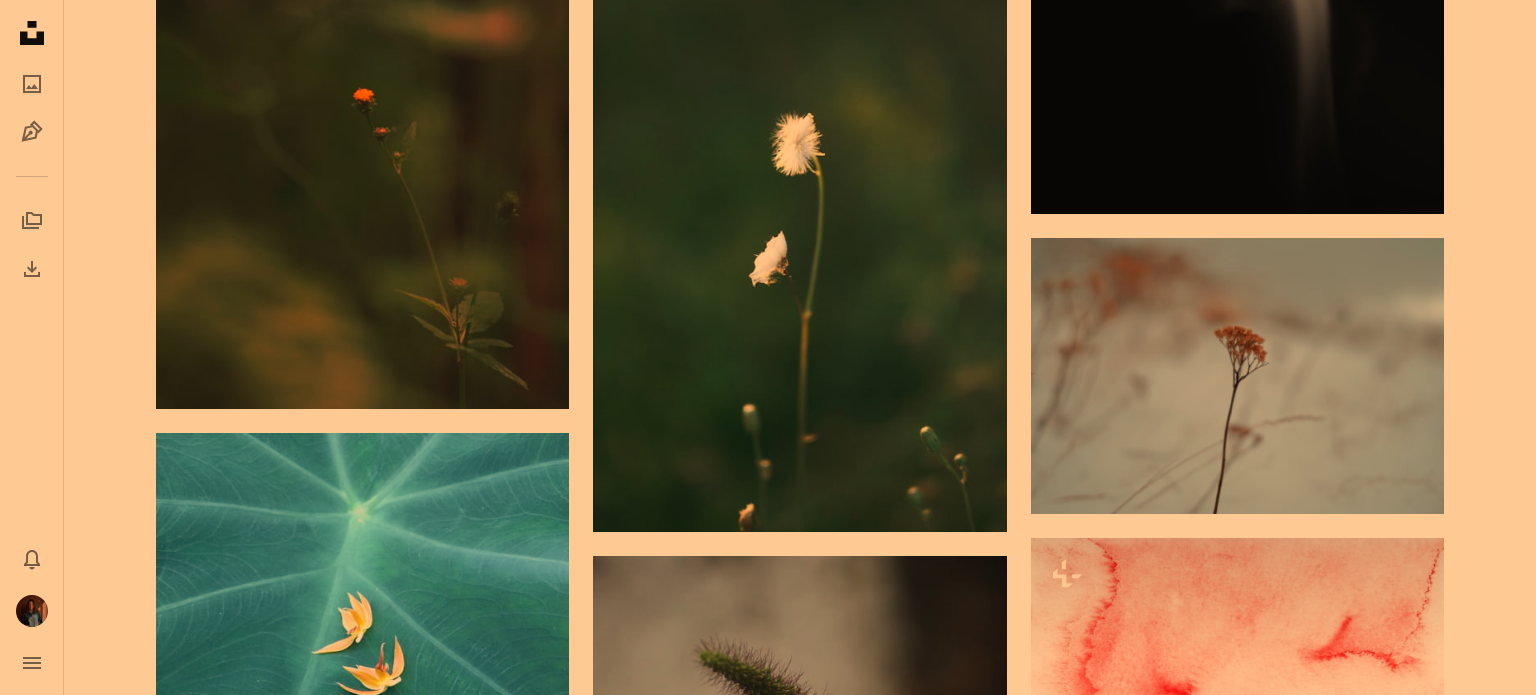 click on "25 photos" at bounding box center [934, 6876] 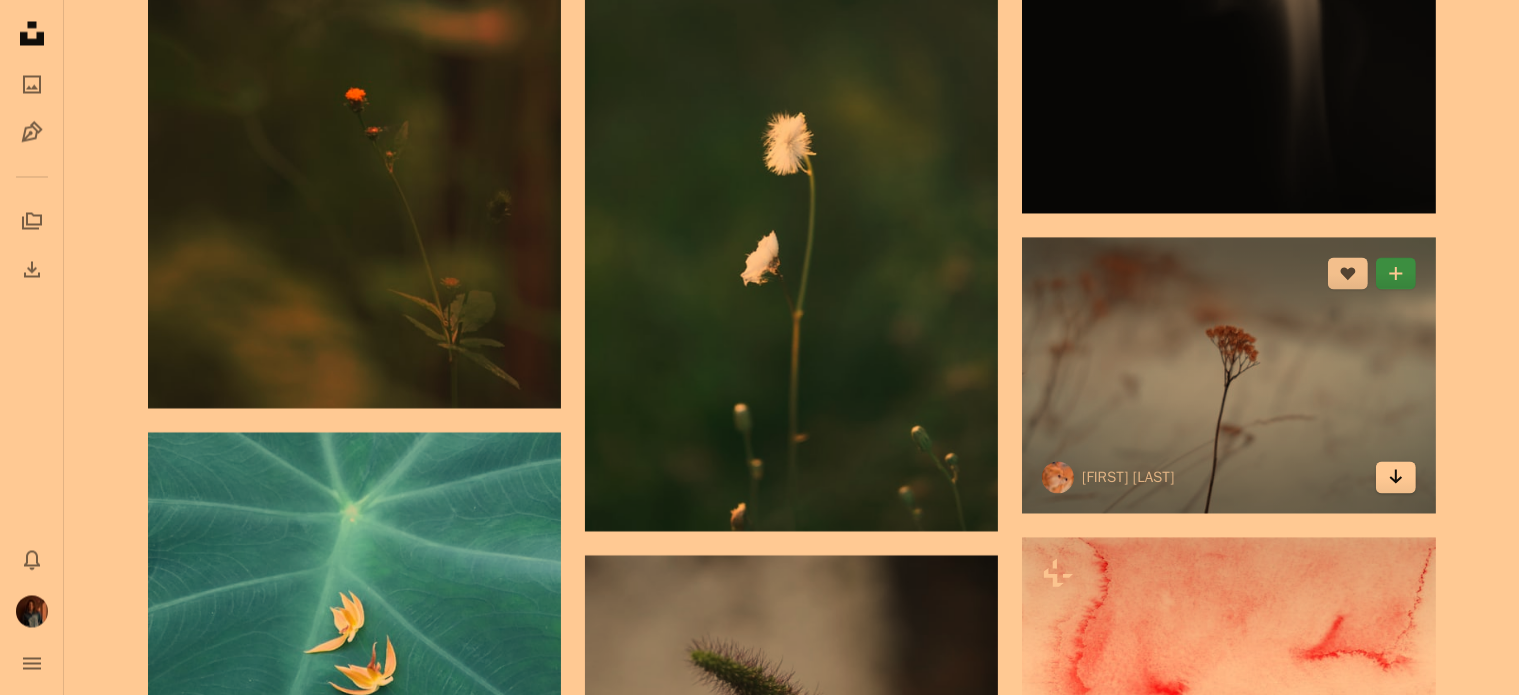 click on "Arrow pointing down" 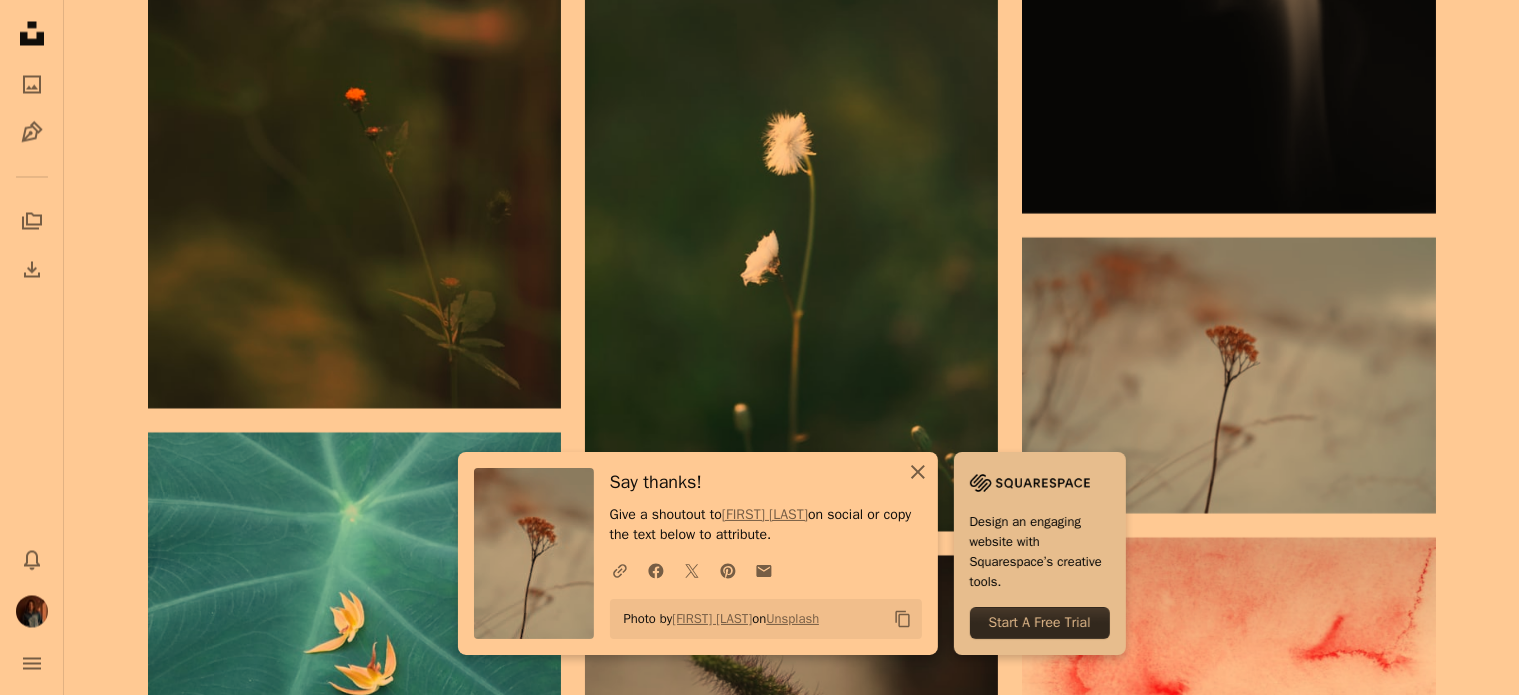 click on "An X shape" 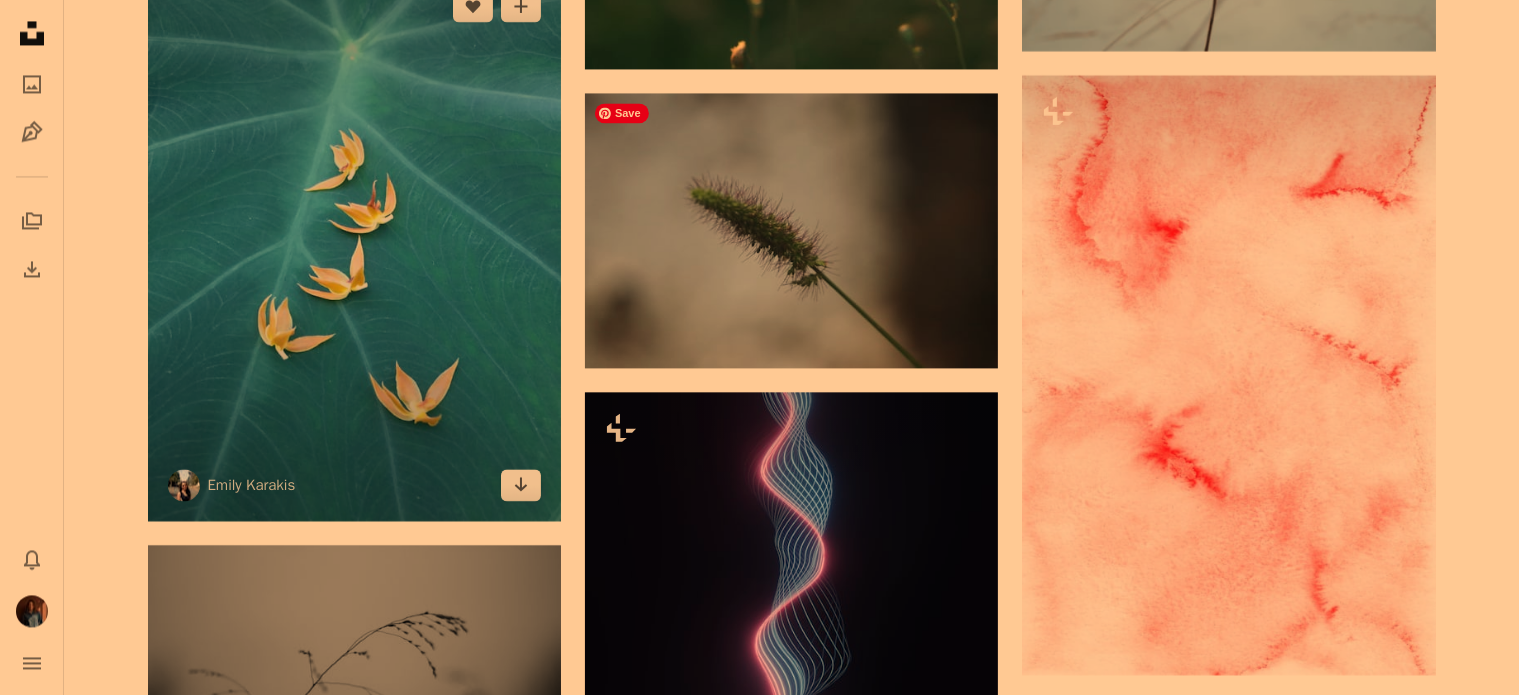scroll, scrollTop: 4200, scrollLeft: 0, axis: vertical 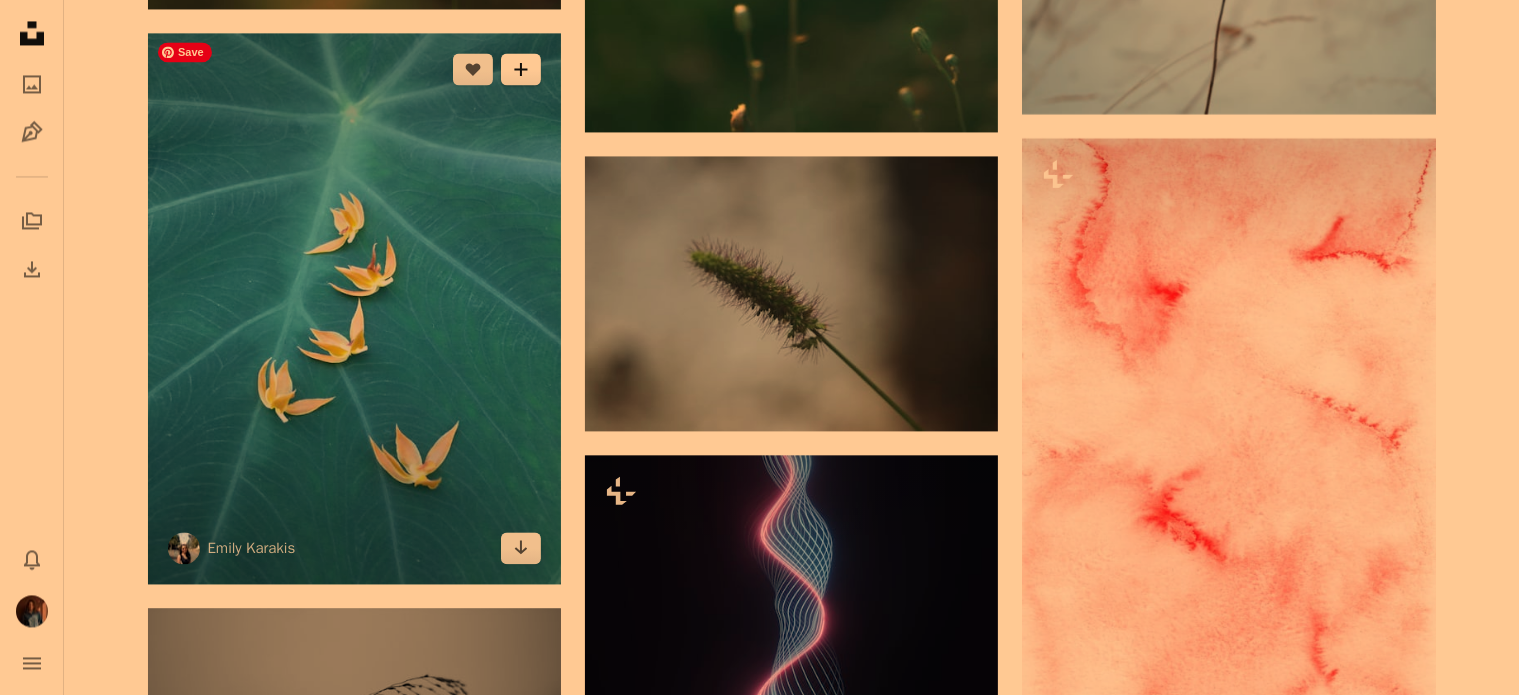 click on "A plus sign" at bounding box center [521, 69] 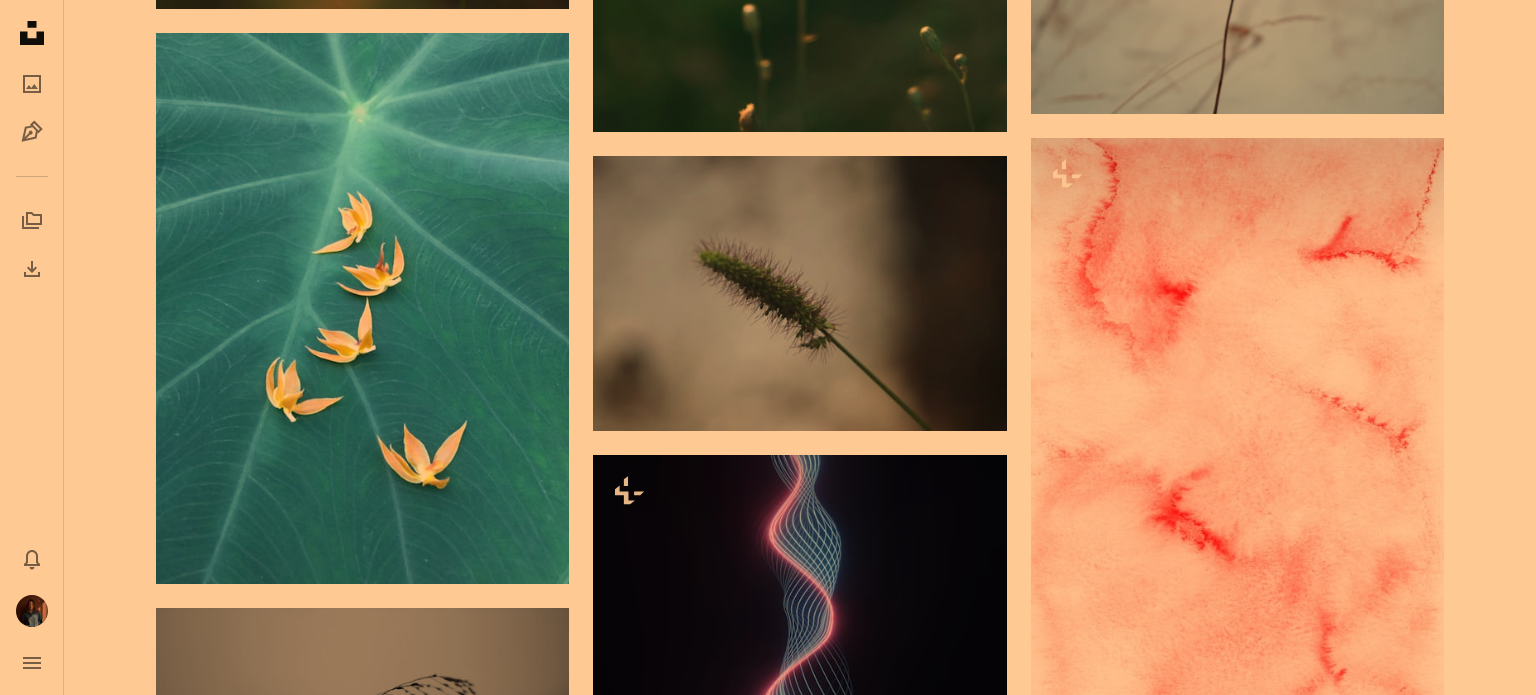 click on "26 photos" at bounding box center (934, 11469) 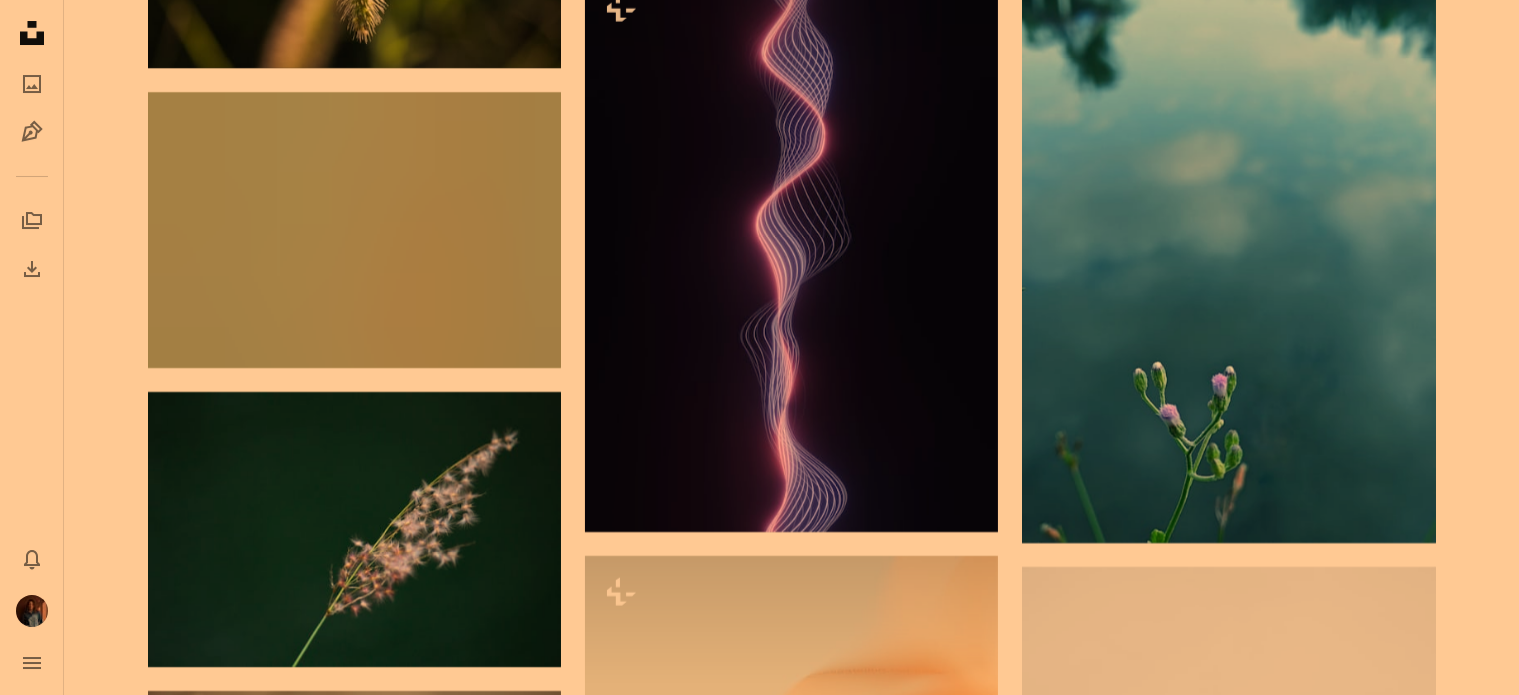 scroll, scrollTop: 0, scrollLeft: 0, axis: both 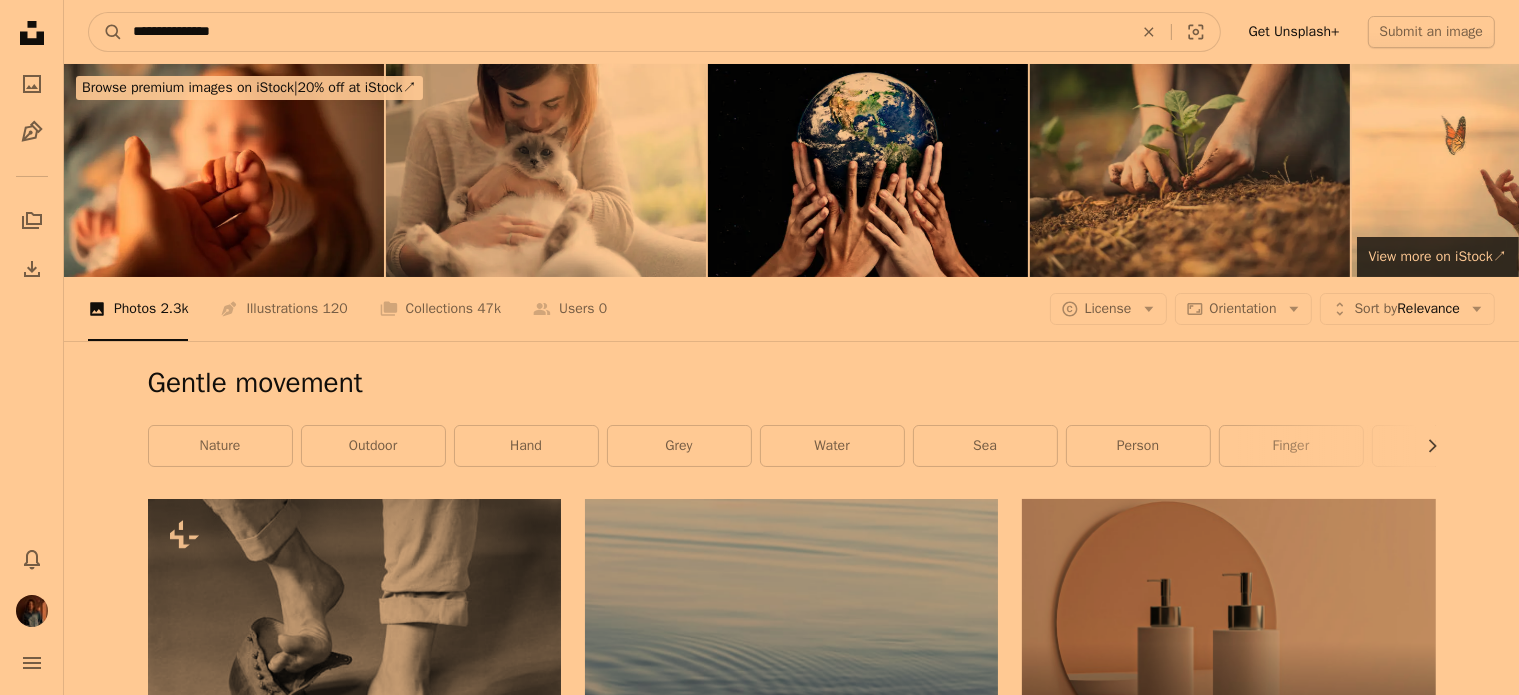 click on "**********" at bounding box center [625, 32] 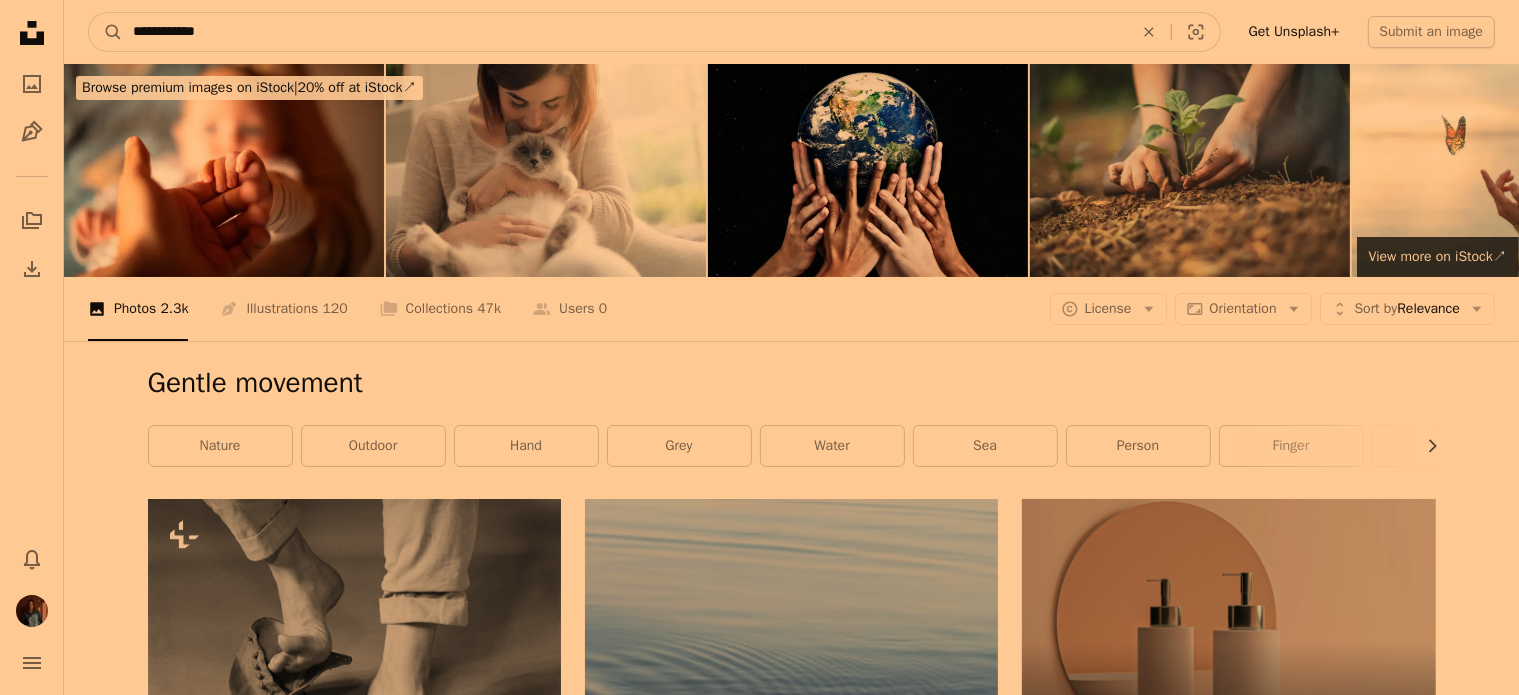 type on "**********" 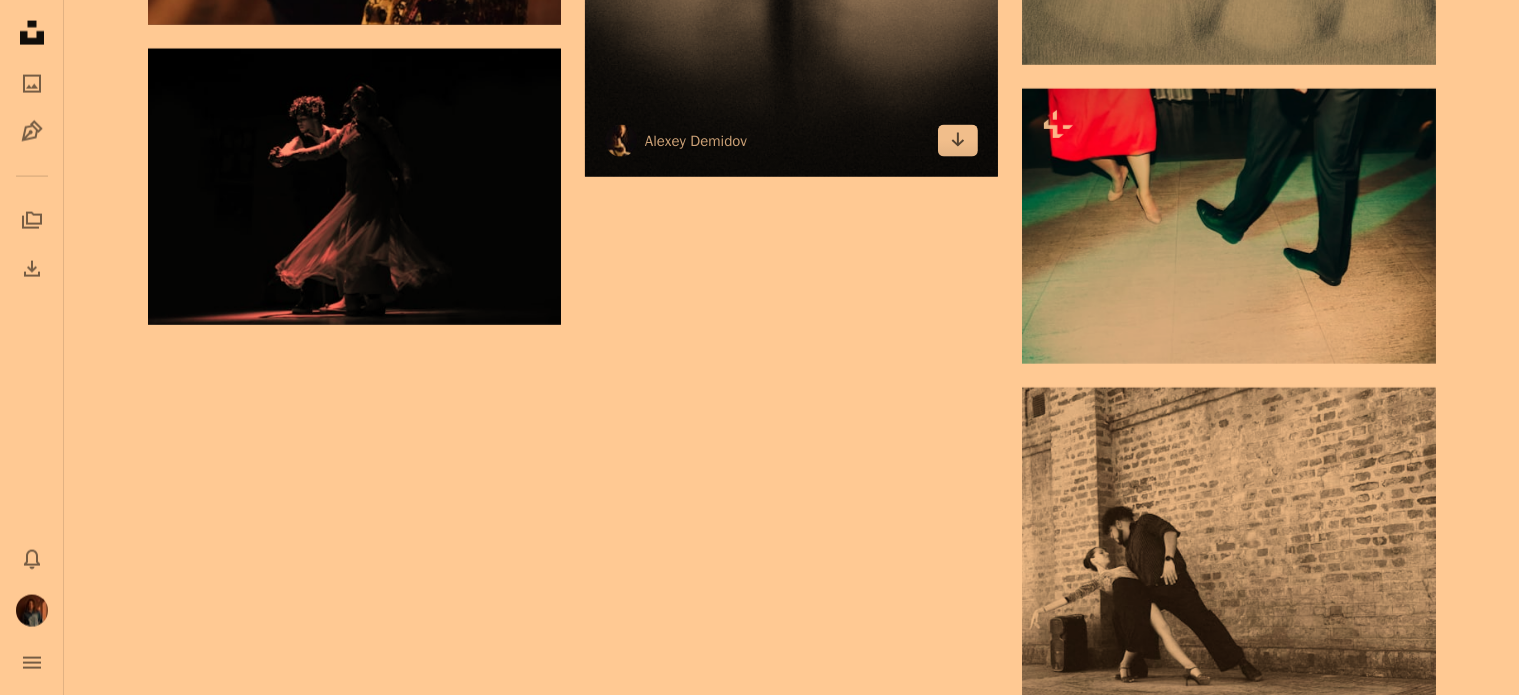scroll, scrollTop: 3300, scrollLeft: 0, axis: vertical 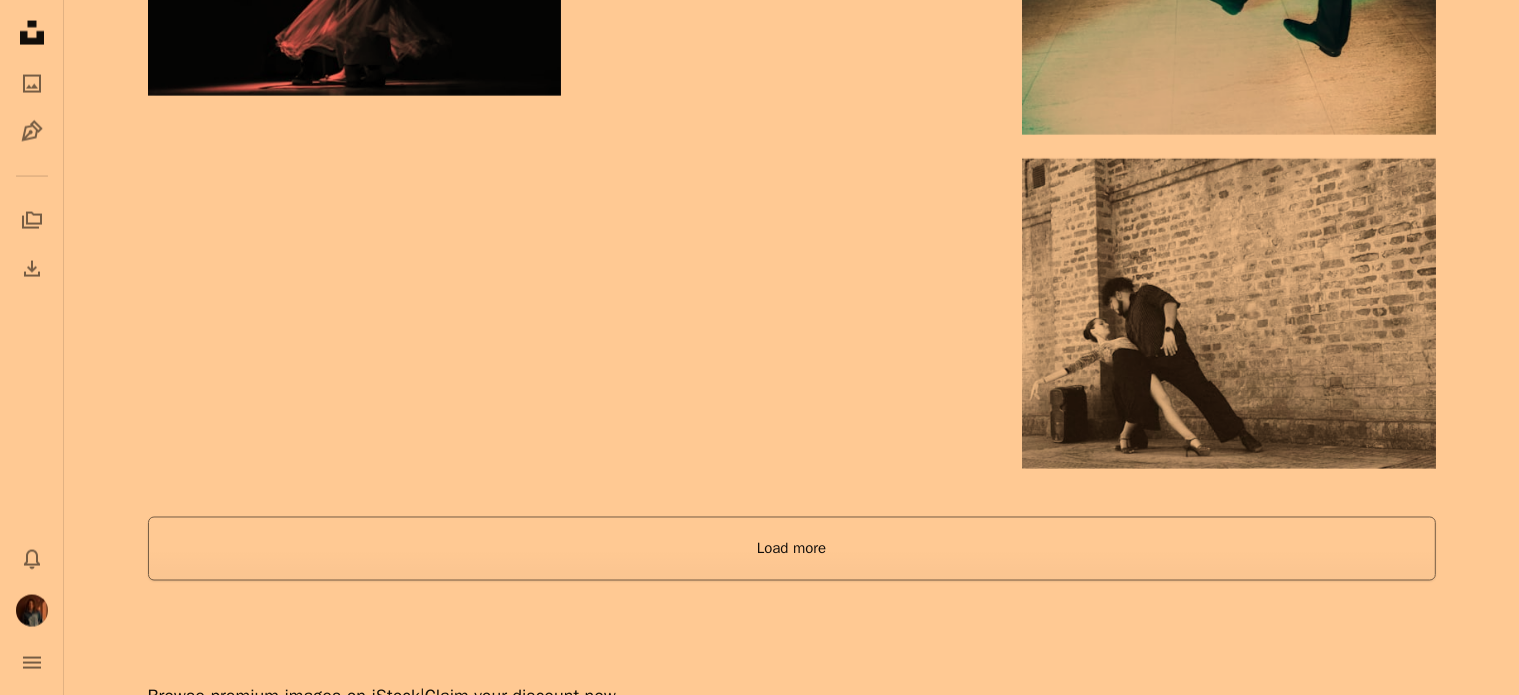 click on "Load more" at bounding box center (792, 549) 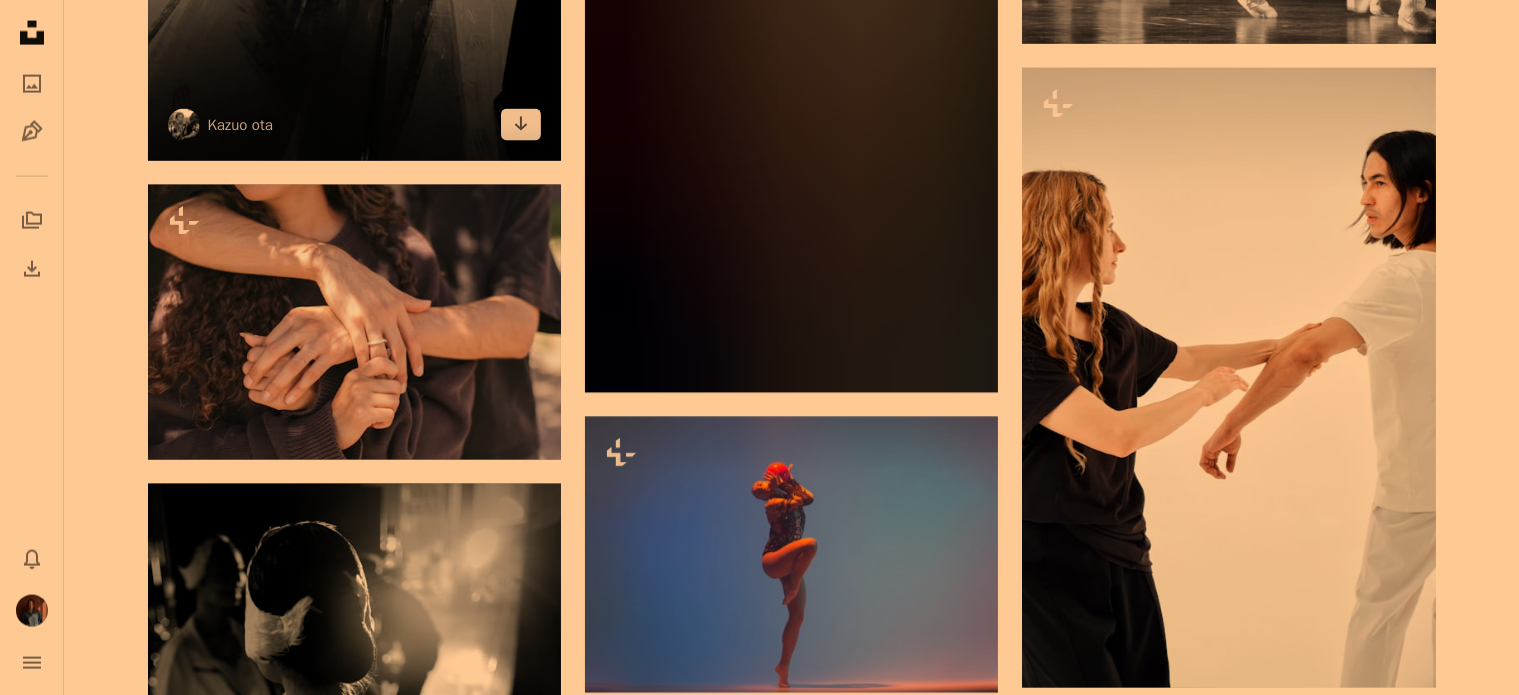 scroll, scrollTop: 0, scrollLeft: 0, axis: both 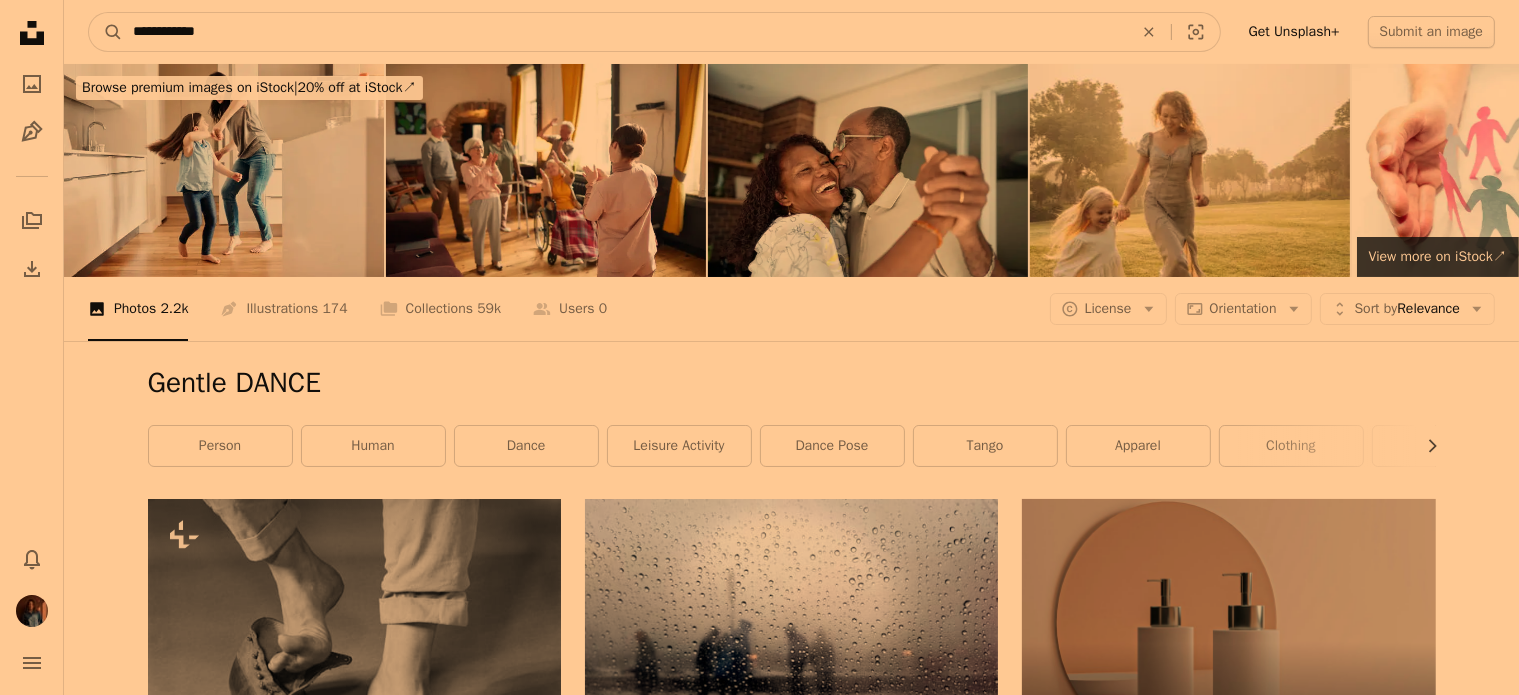 click on "**********" at bounding box center (625, 32) 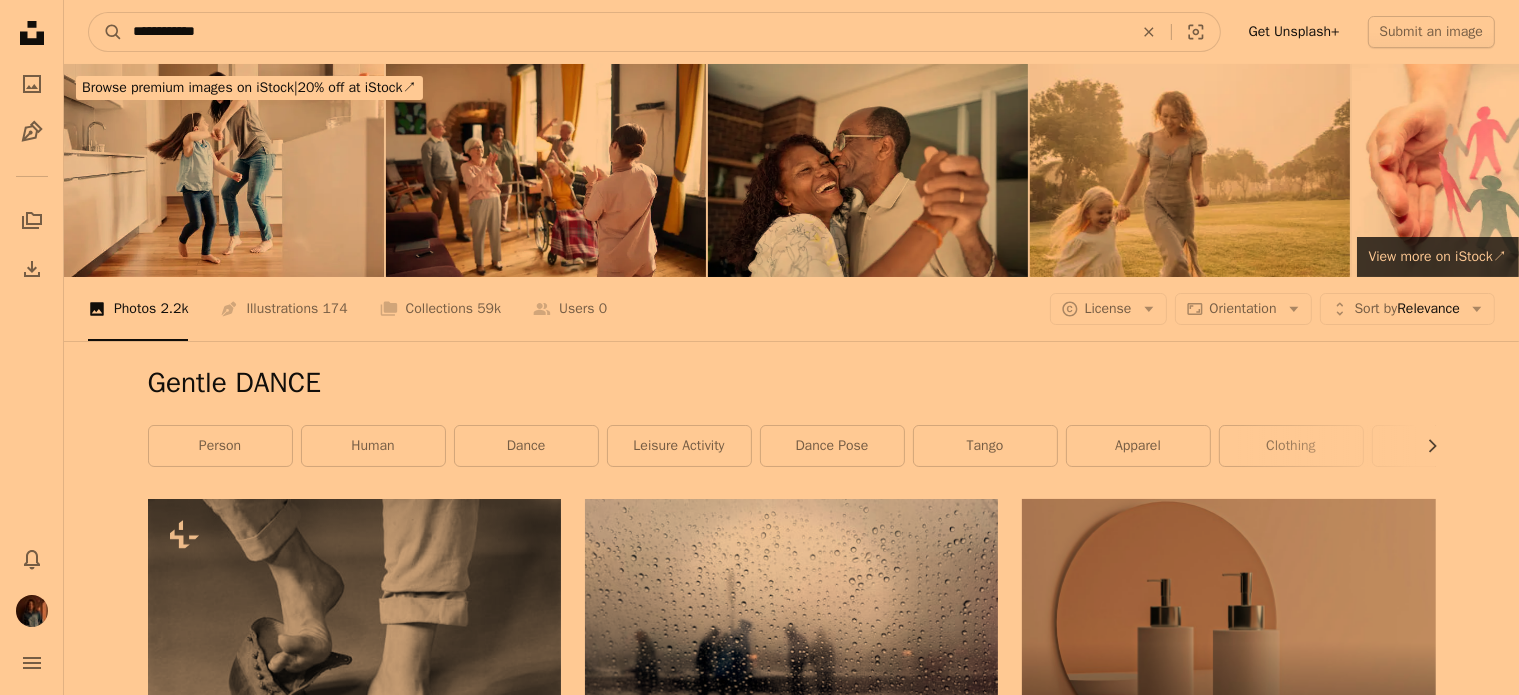 paste on "******" 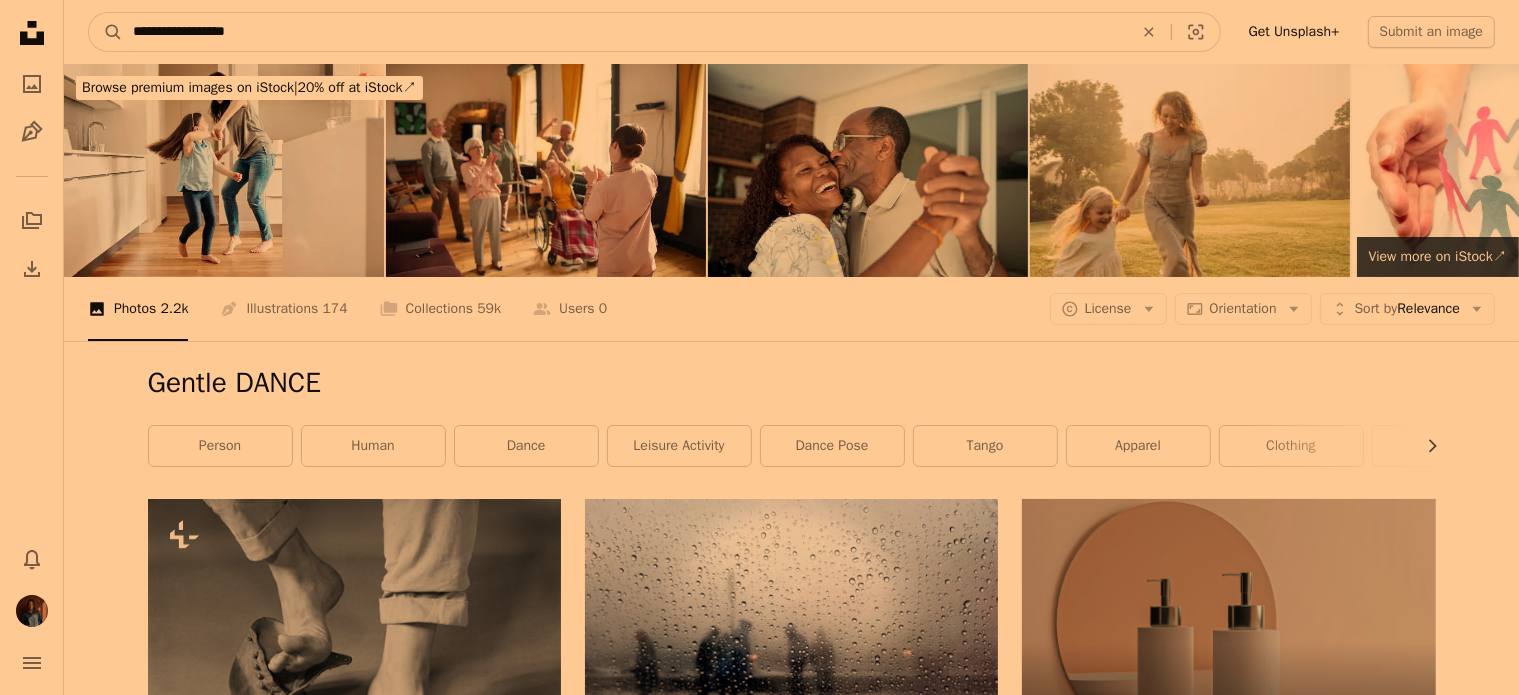 click on "A magnifying glass" at bounding box center (106, 32) 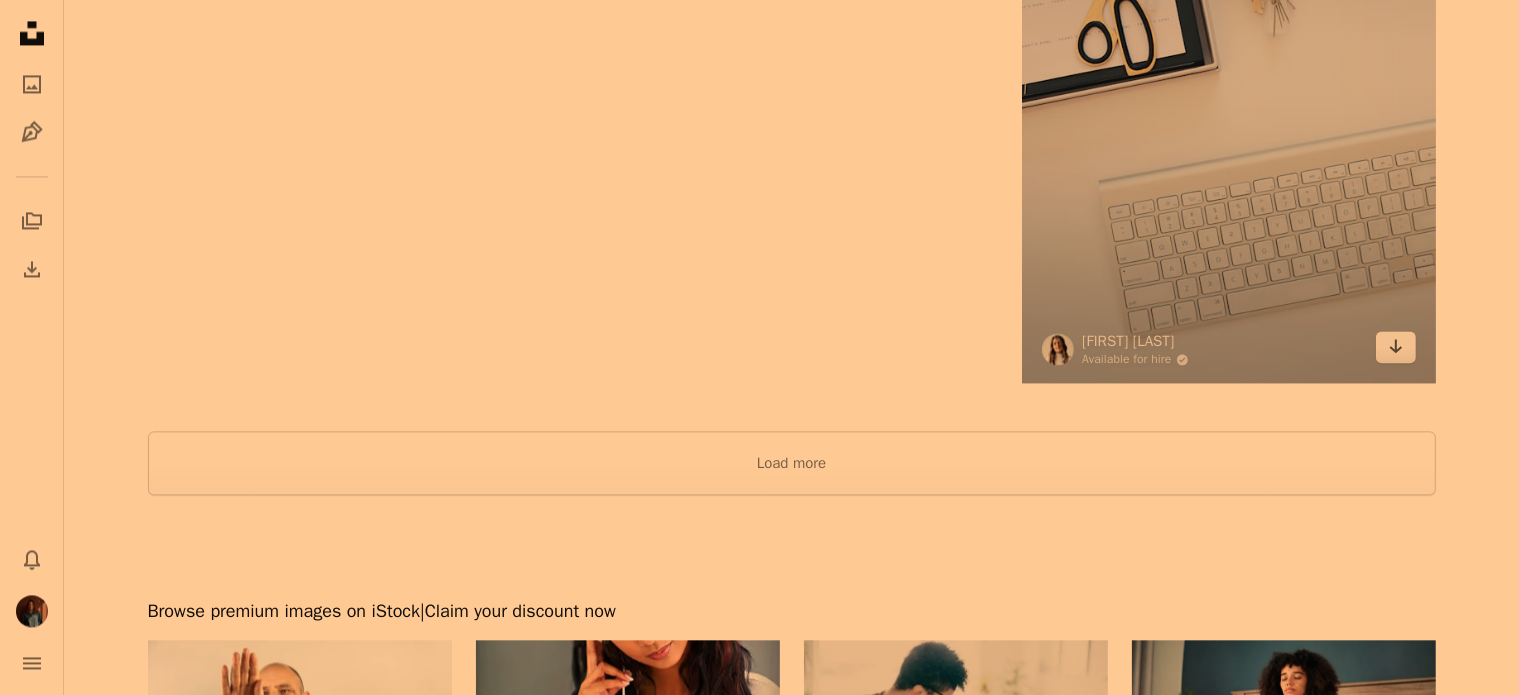 scroll, scrollTop: 4400, scrollLeft: 0, axis: vertical 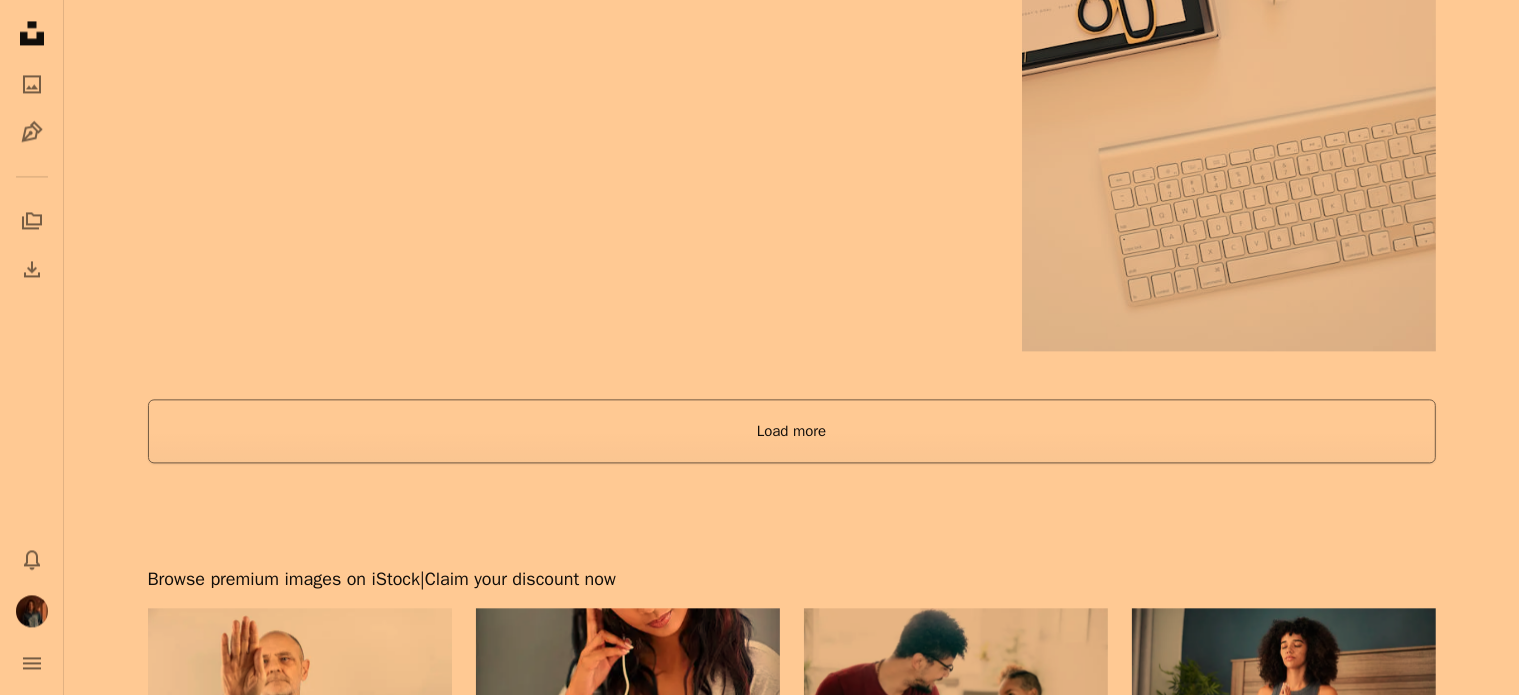 click on "Load more" at bounding box center (792, 431) 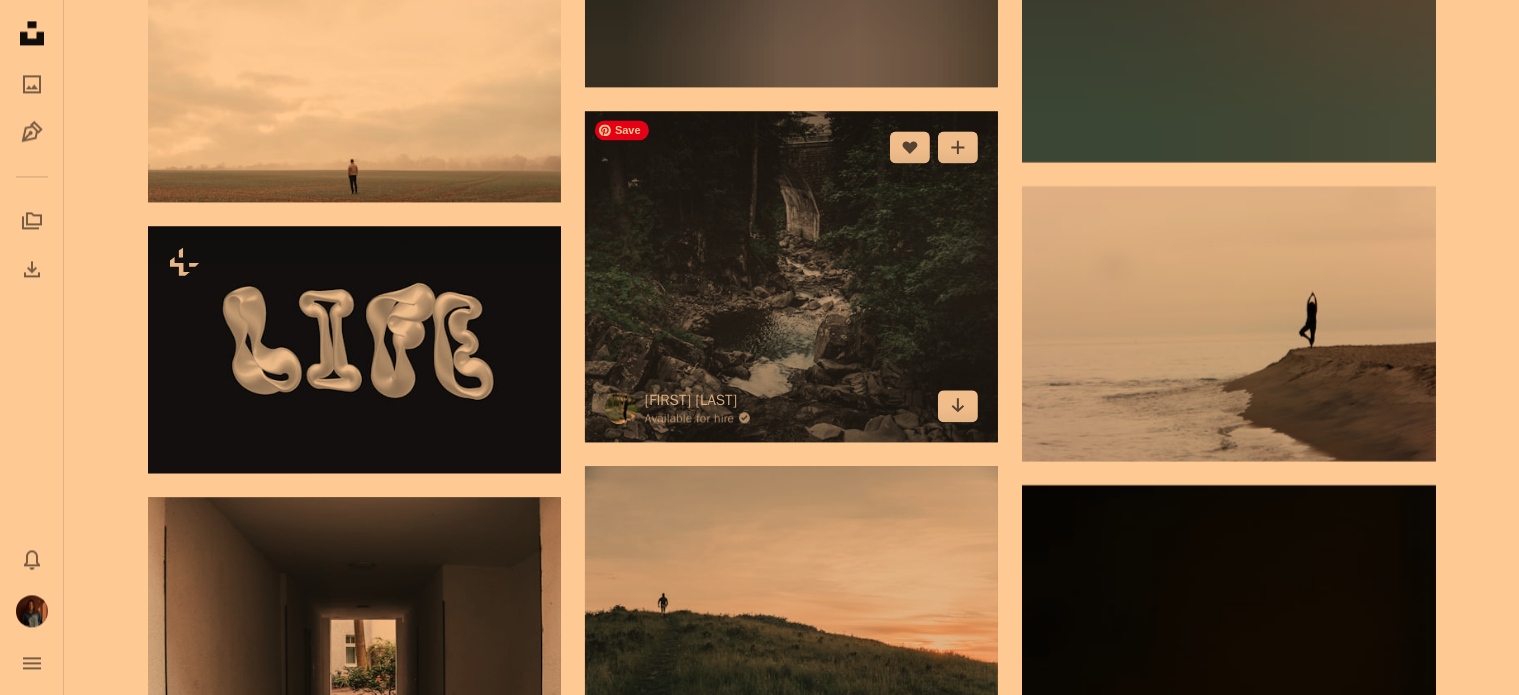 scroll, scrollTop: 12100, scrollLeft: 0, axis: vertical 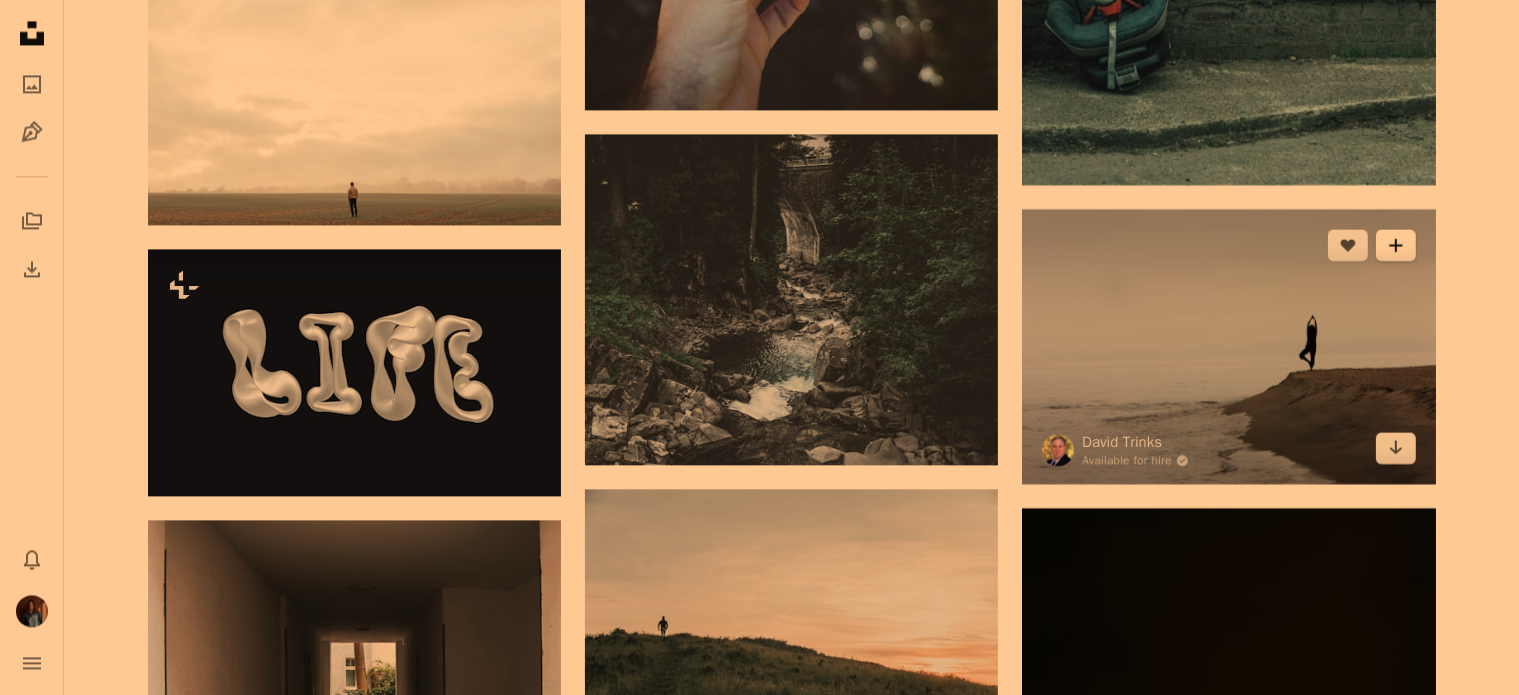 click on "A plus sign" 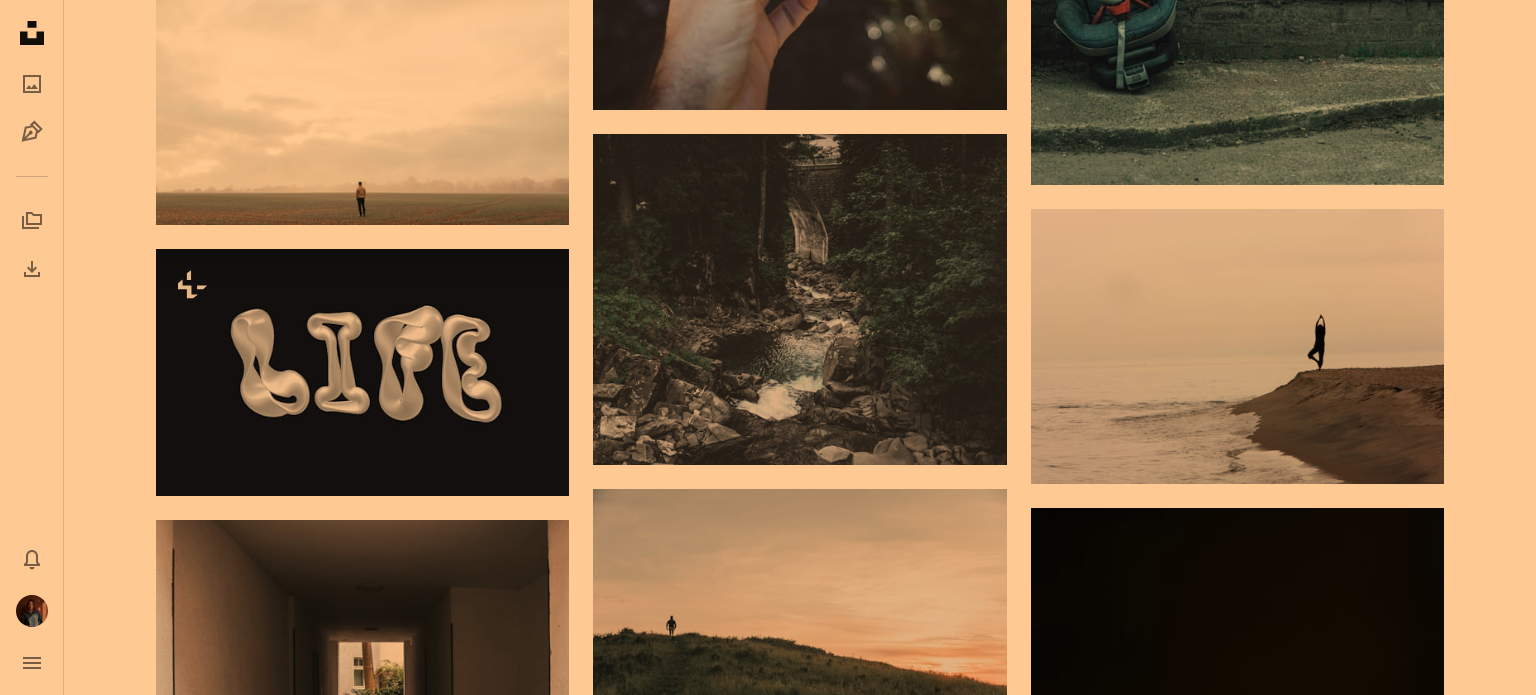 click on "A lock My site" at bounding box center [923, 12992] 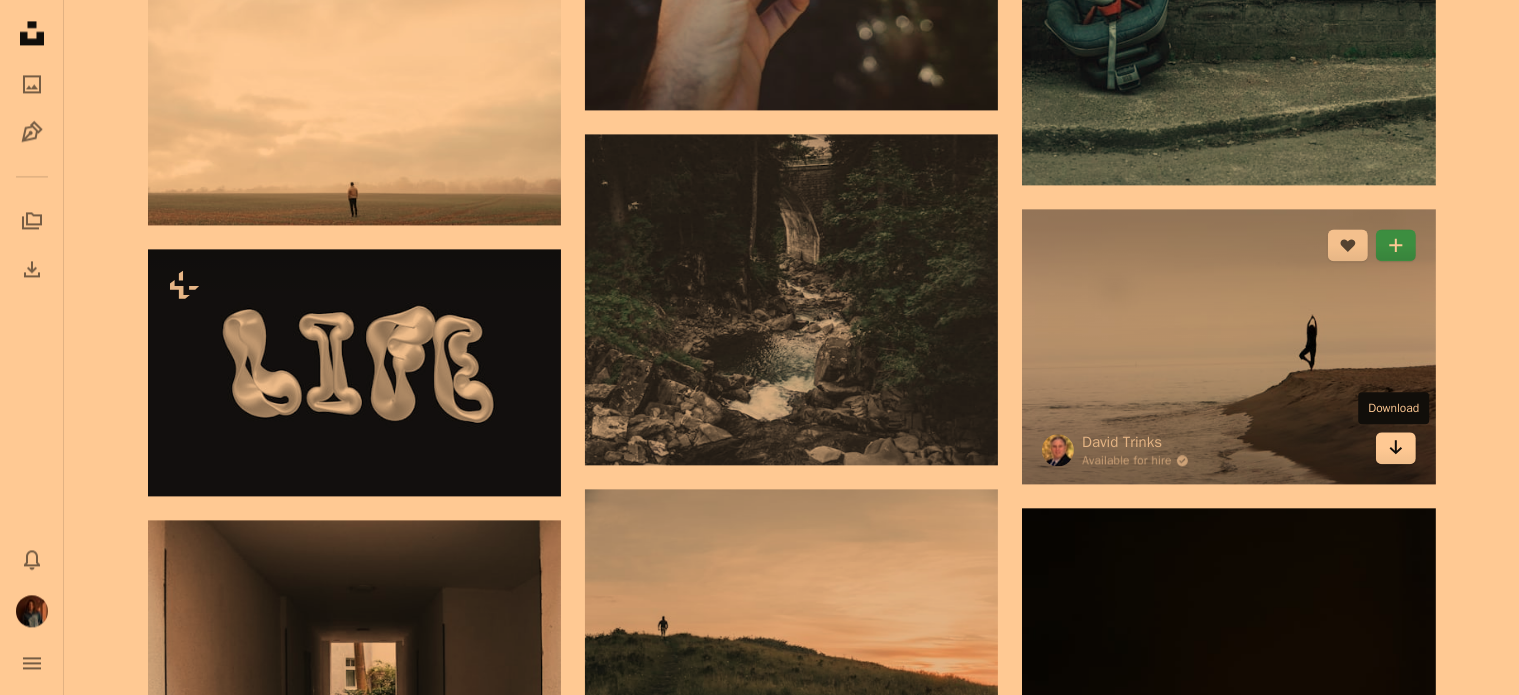 click on "Arrow pointing down" 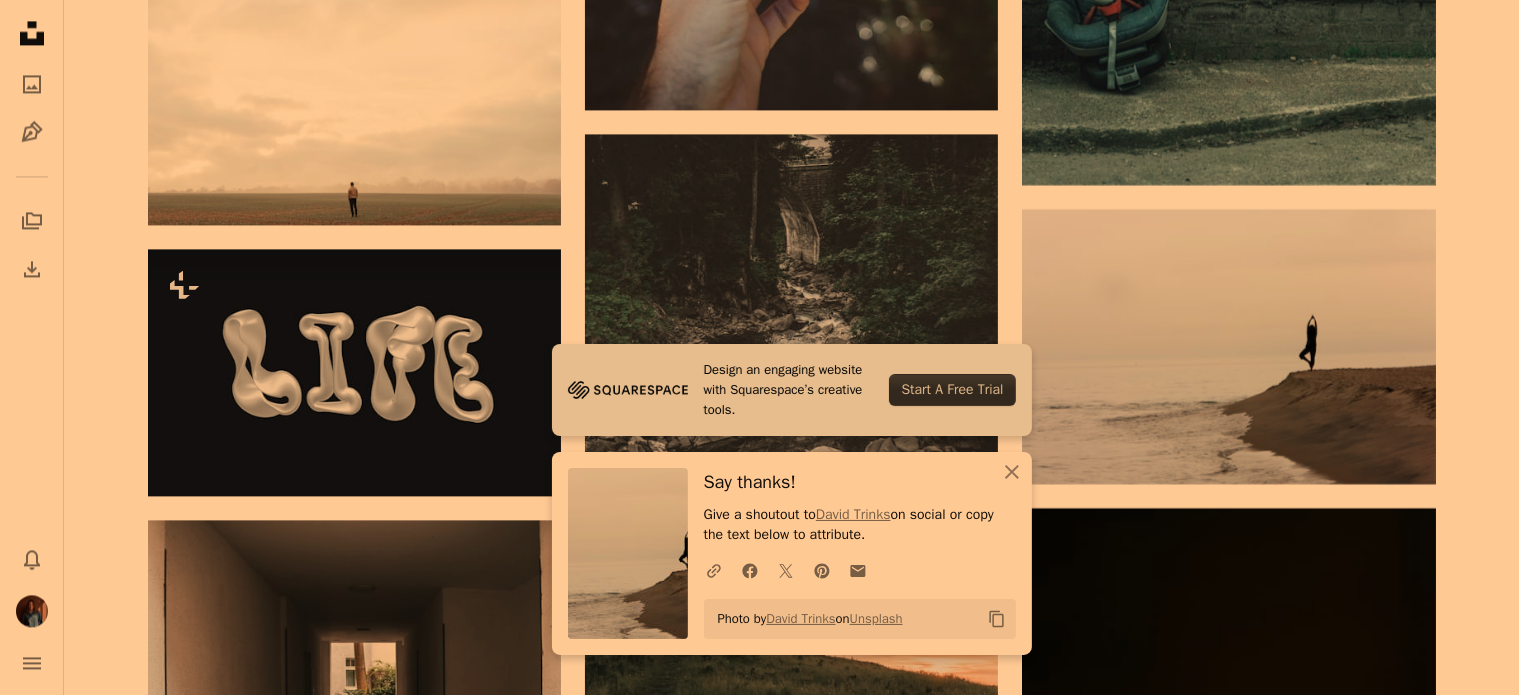 click on "[FIRST] [LAST]" at bounding box center (791, -3468) 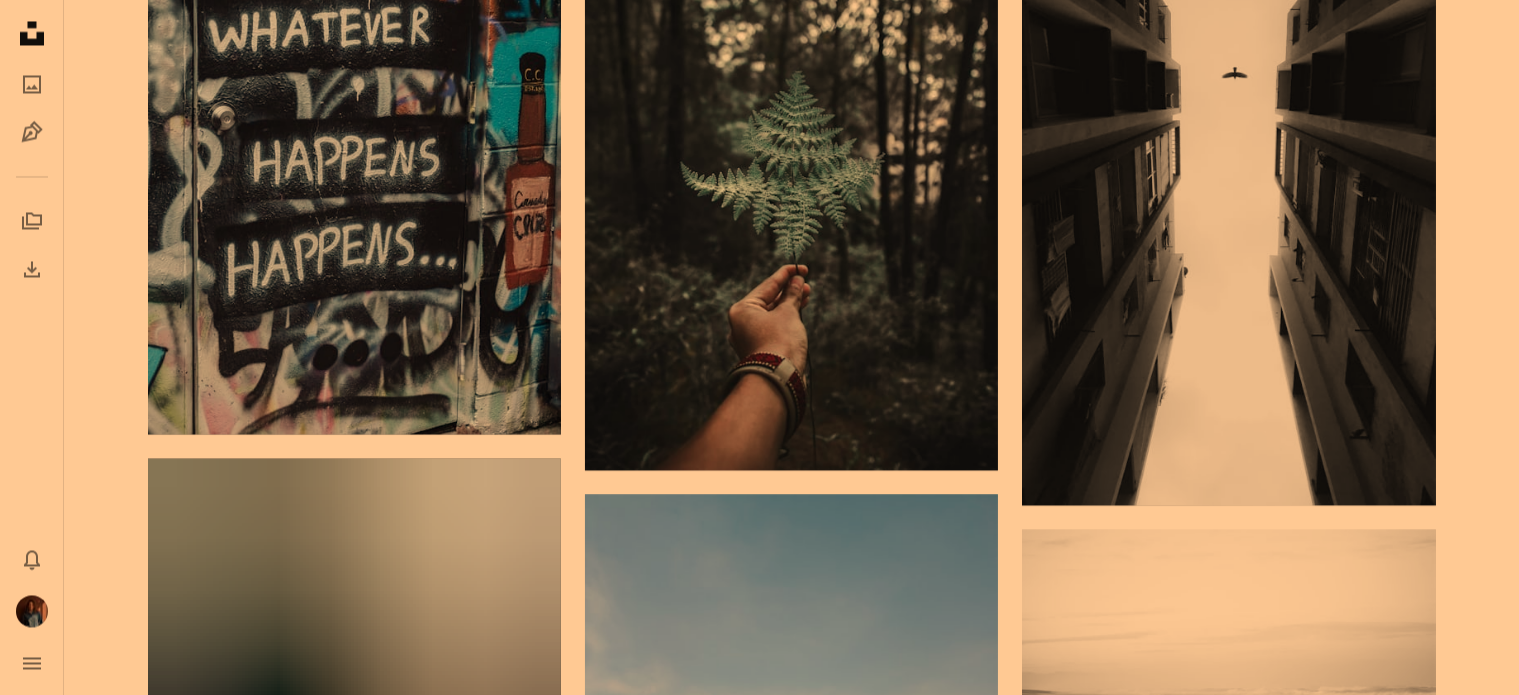scroll, scrollTop: 0, scrollLeft: 0, axis: both 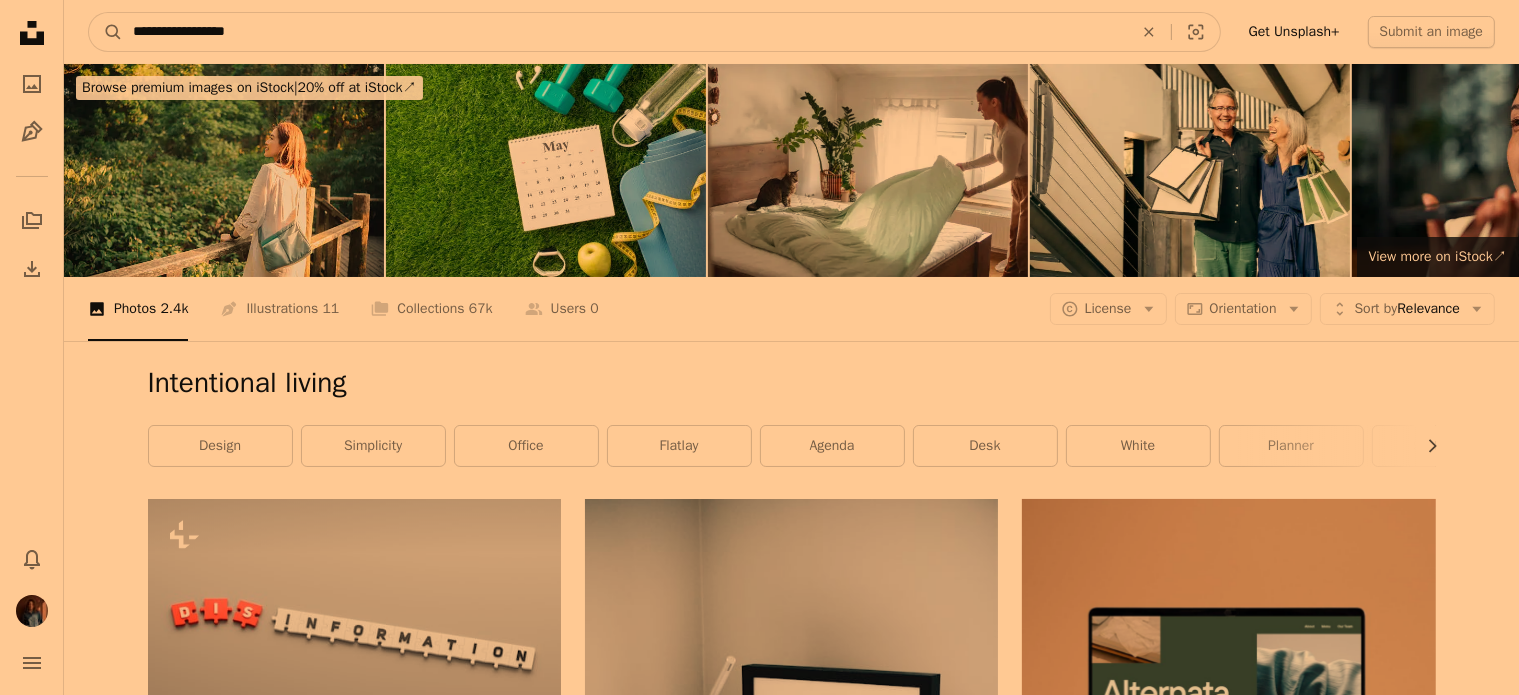 click on "**********" at bounding box center [625, 32] 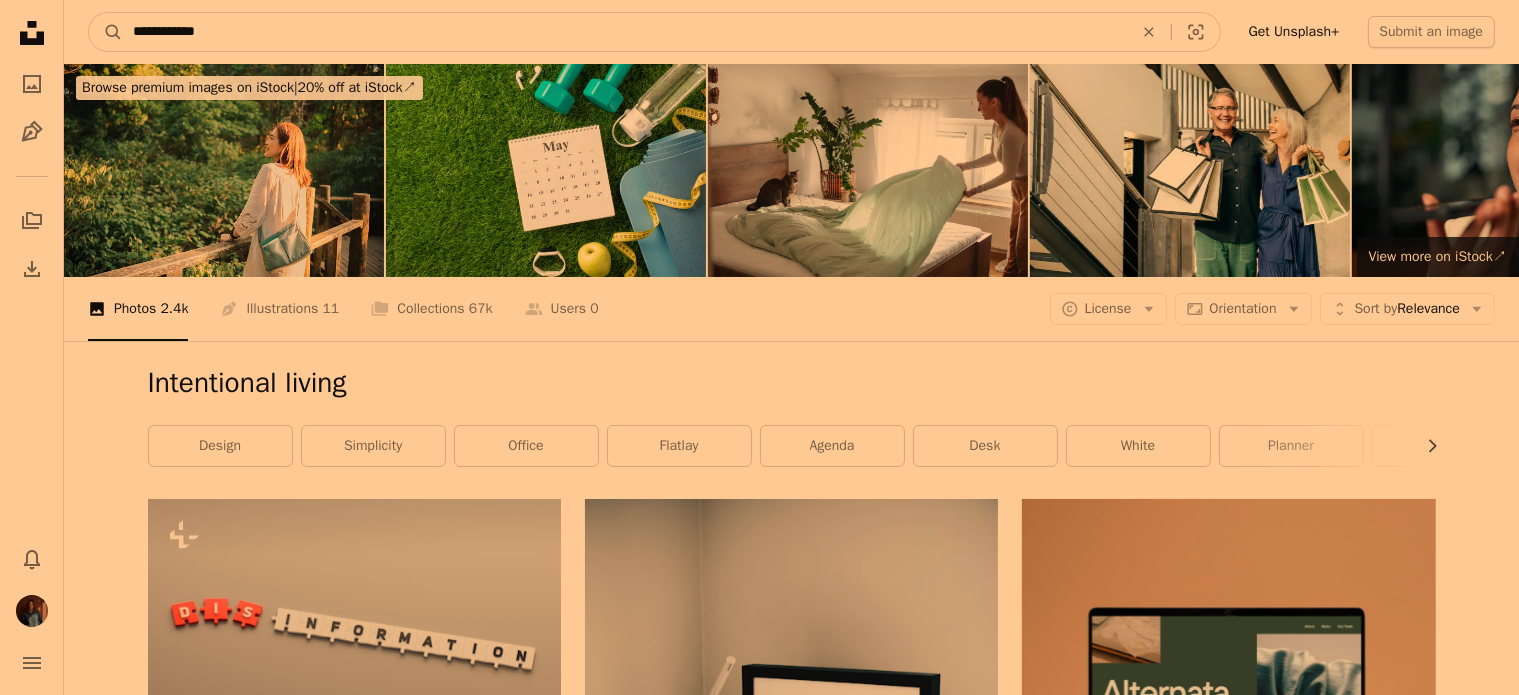 click on "A magnifying glass" at bounding box center (106, 32) 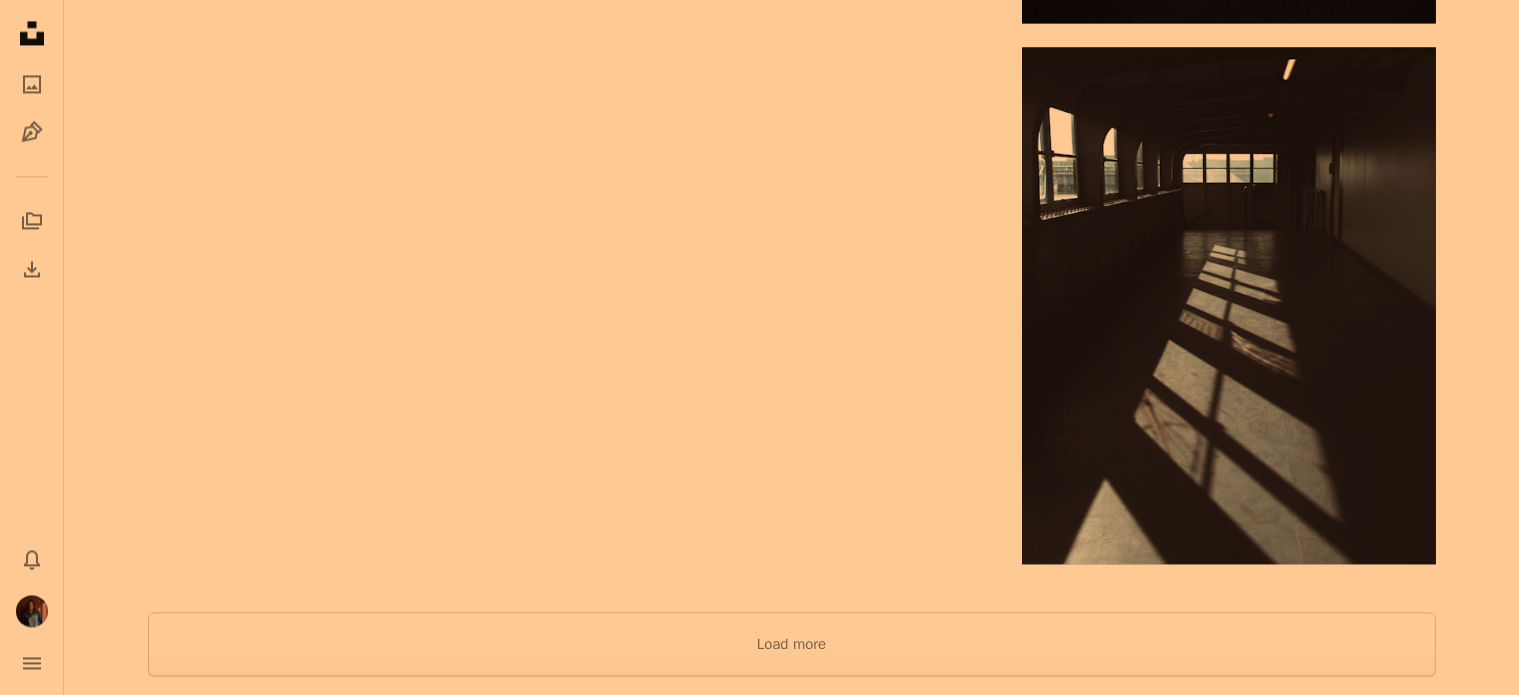 scroll, scrollTop: 4400, scrollLeft: 0, axis: vertical 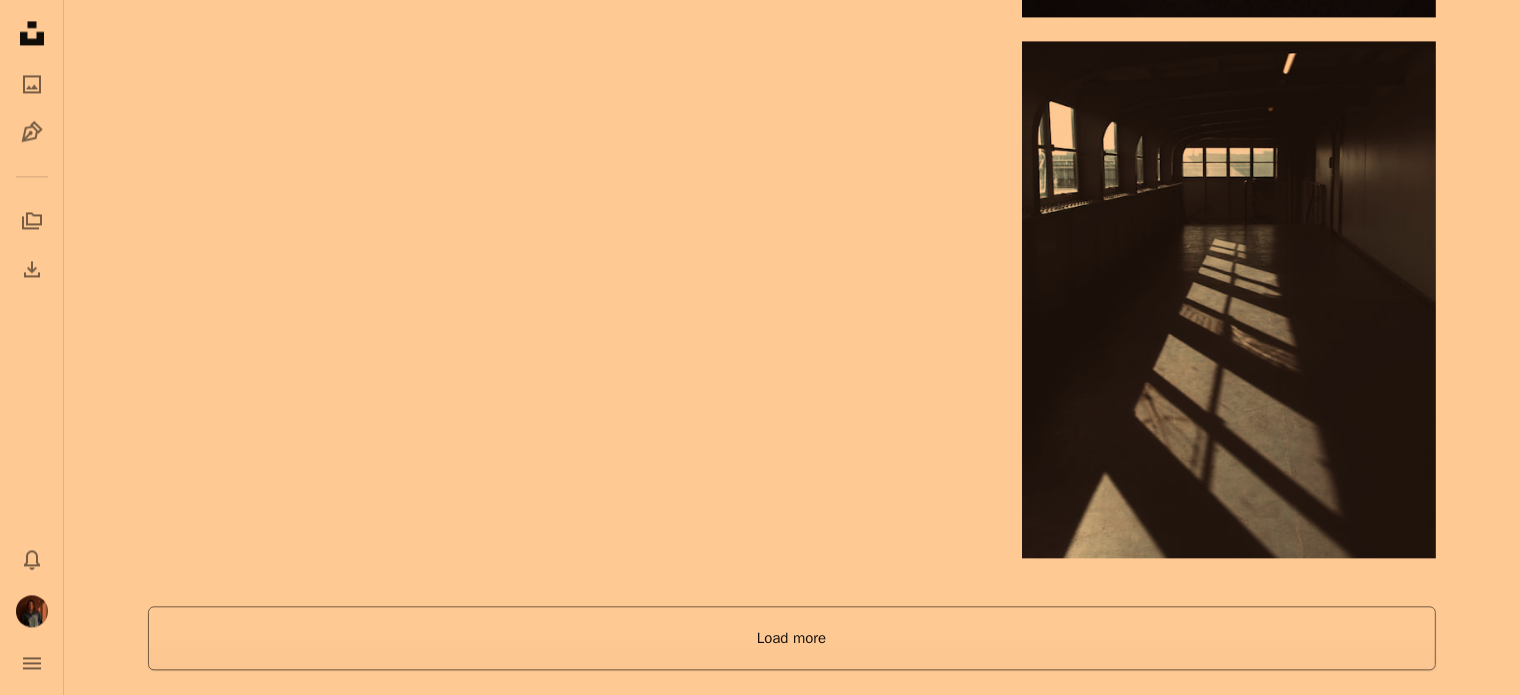 click on "Load more" at bounding box center [792, 638] 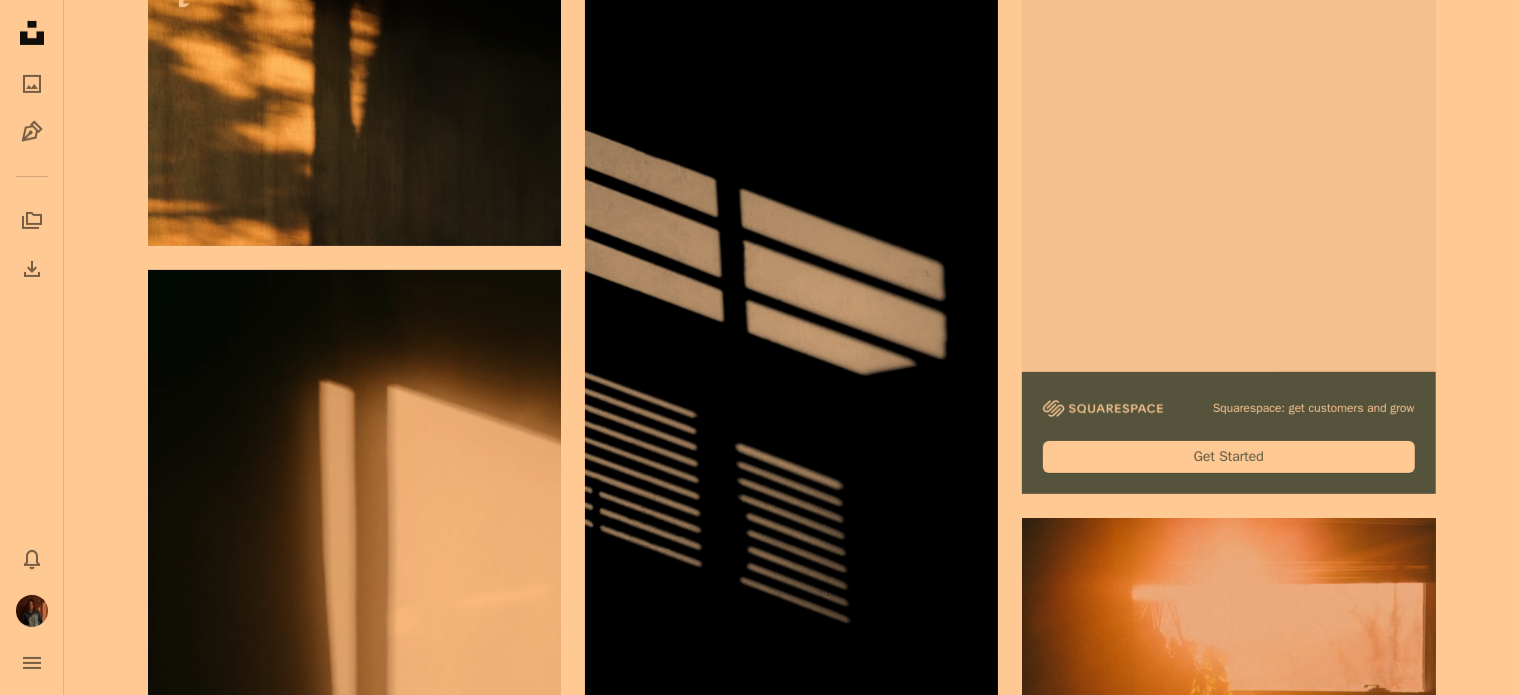 scroll, scrollTop: 0, scrollLeft: 0, axis: both 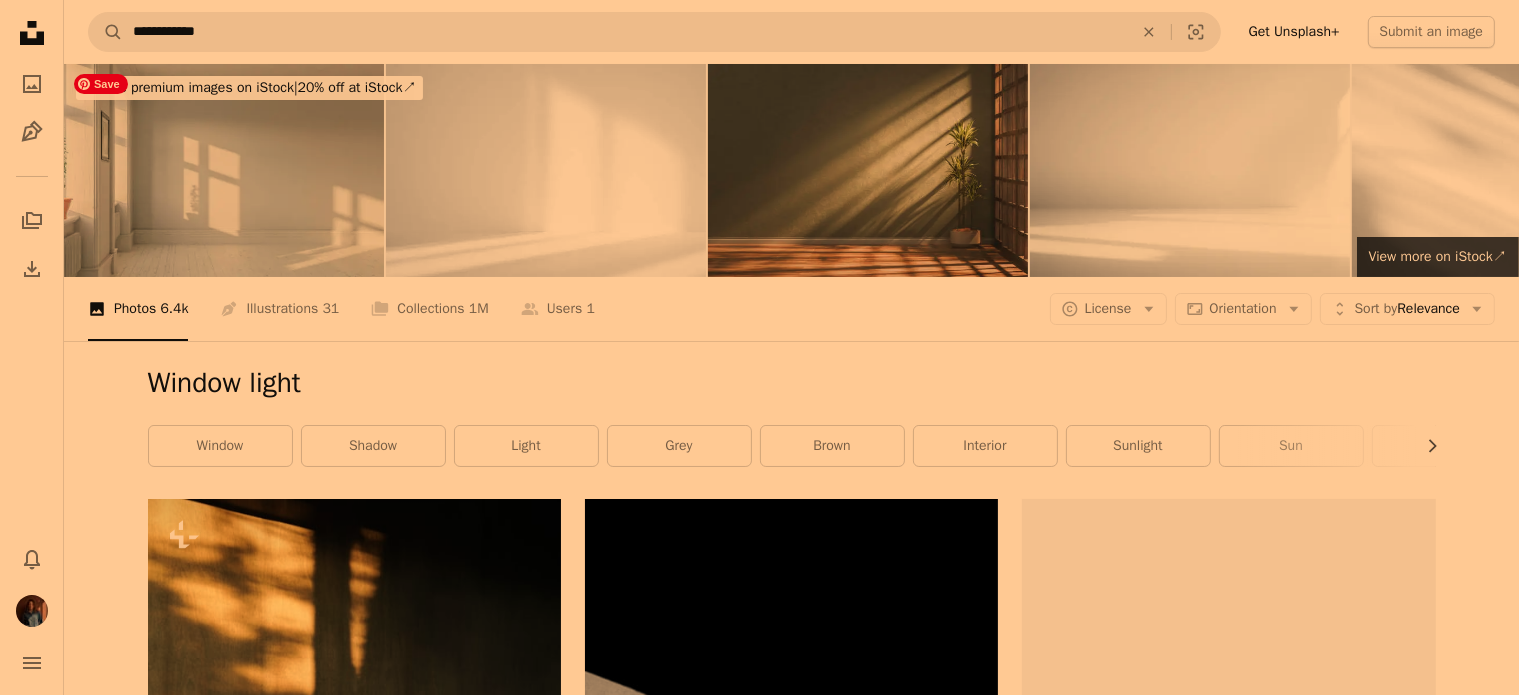 click at bounding box center [224, 170] 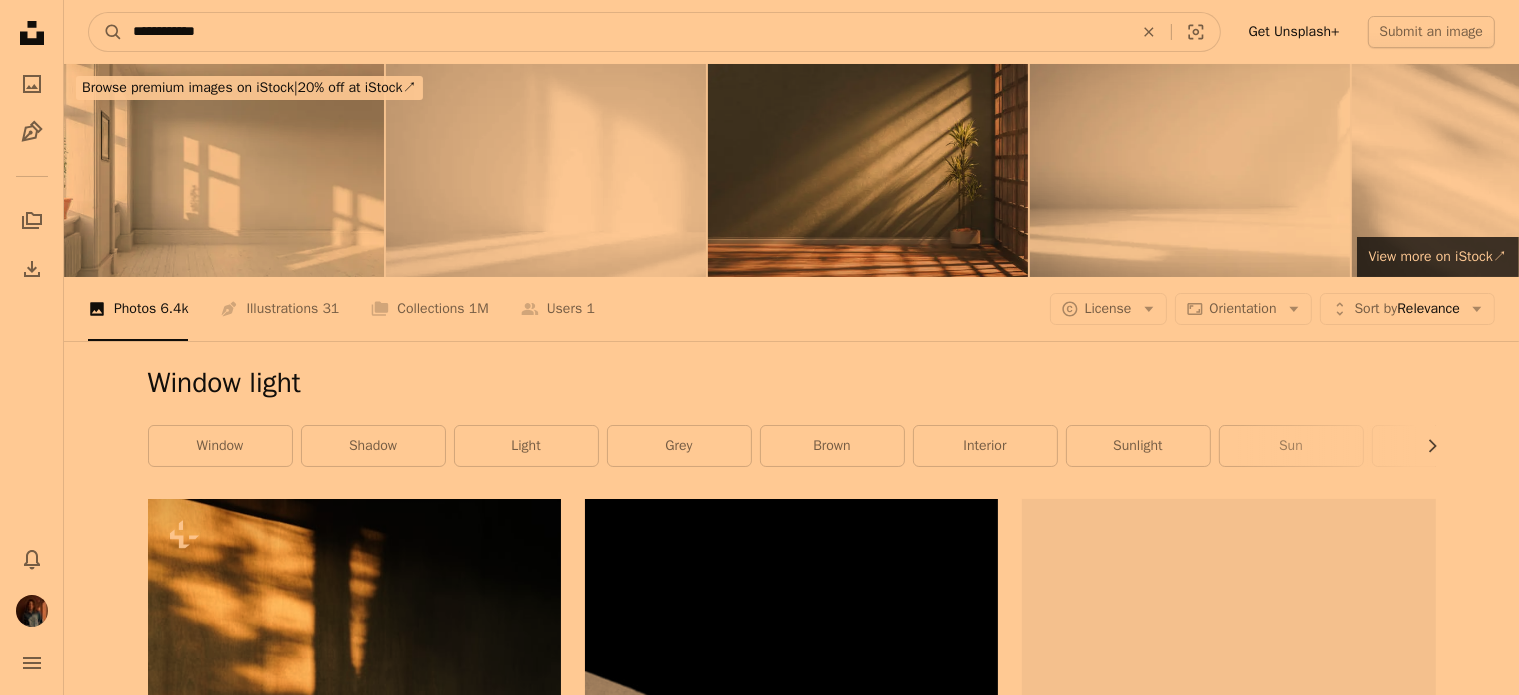 click on "**********" at bounding box center (625, 32) 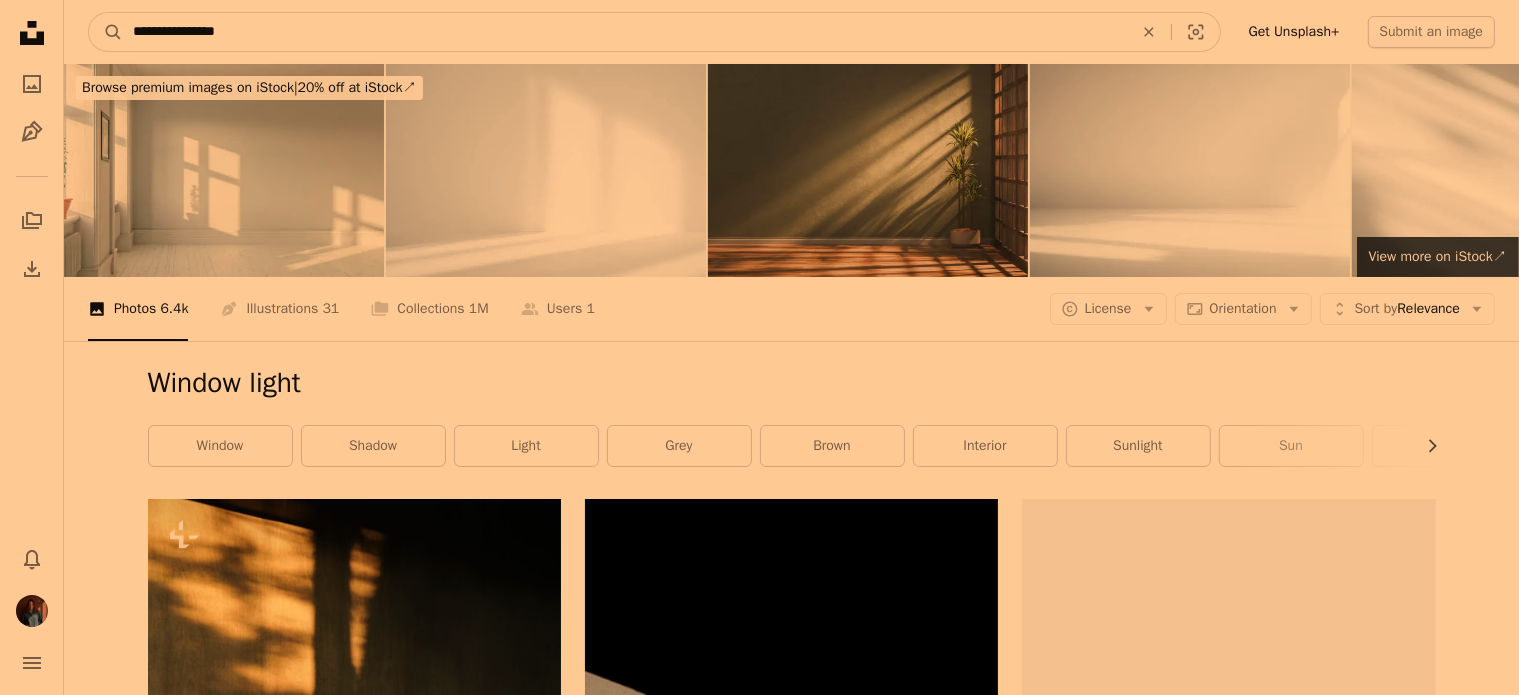 type on "**********" 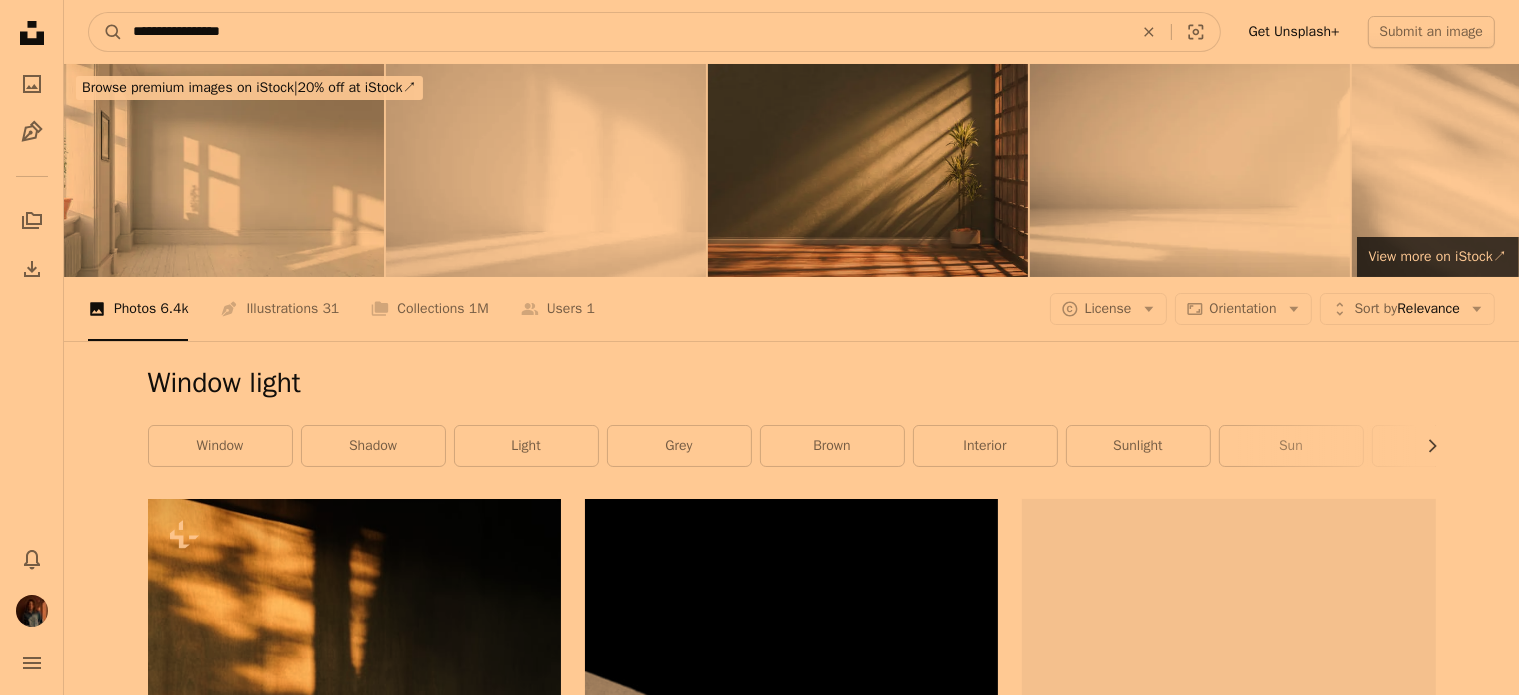 click on "A magnifying glass" at bounding box center [106, 32] 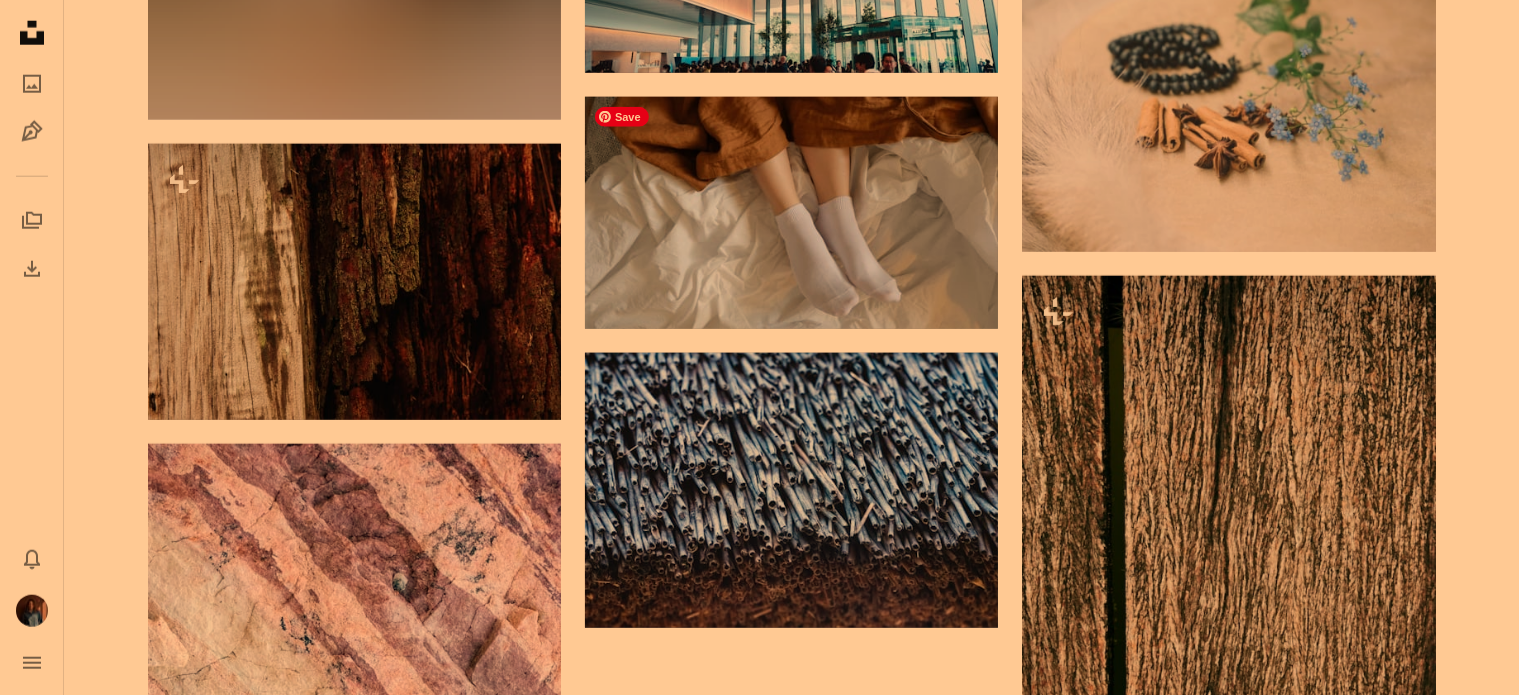 scroll, scrollTop: 2200, scrollLeft: 0, axis: vertical 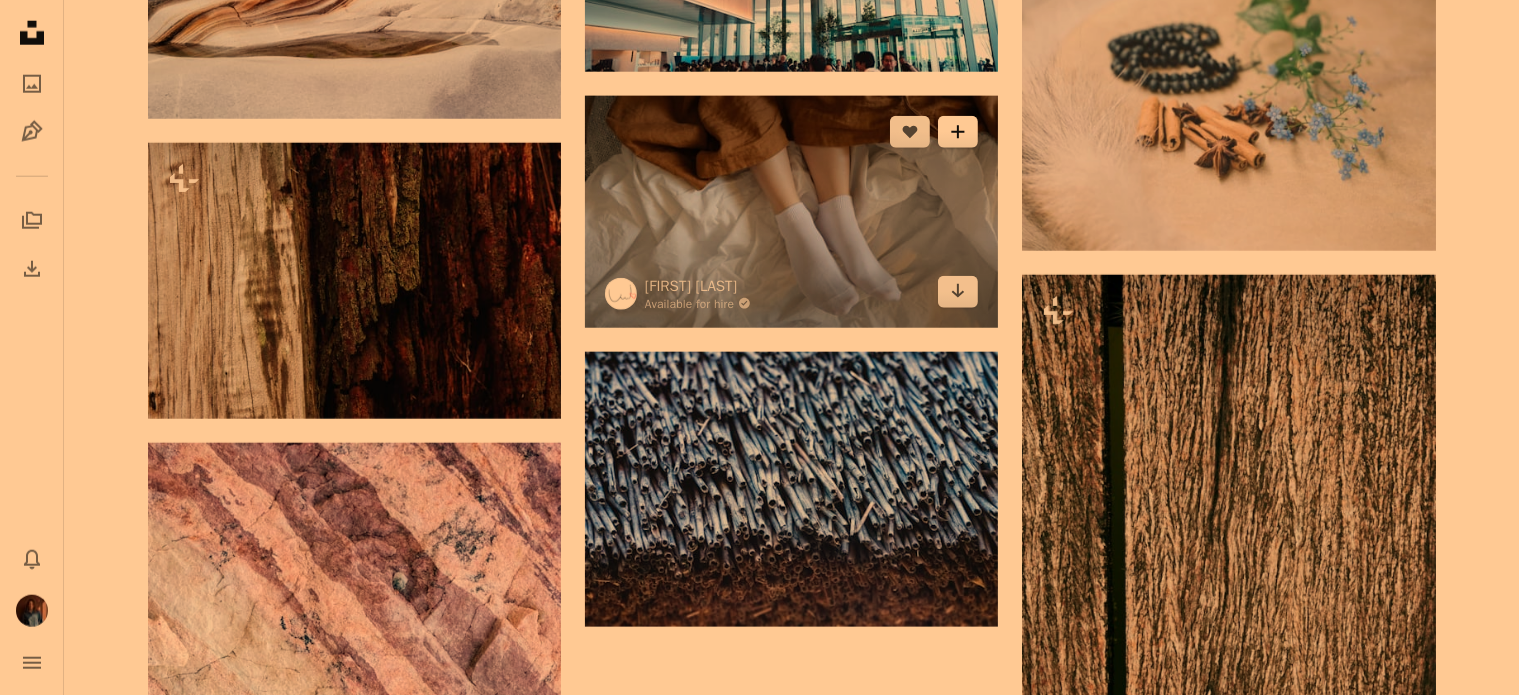 click on "A plus sign" 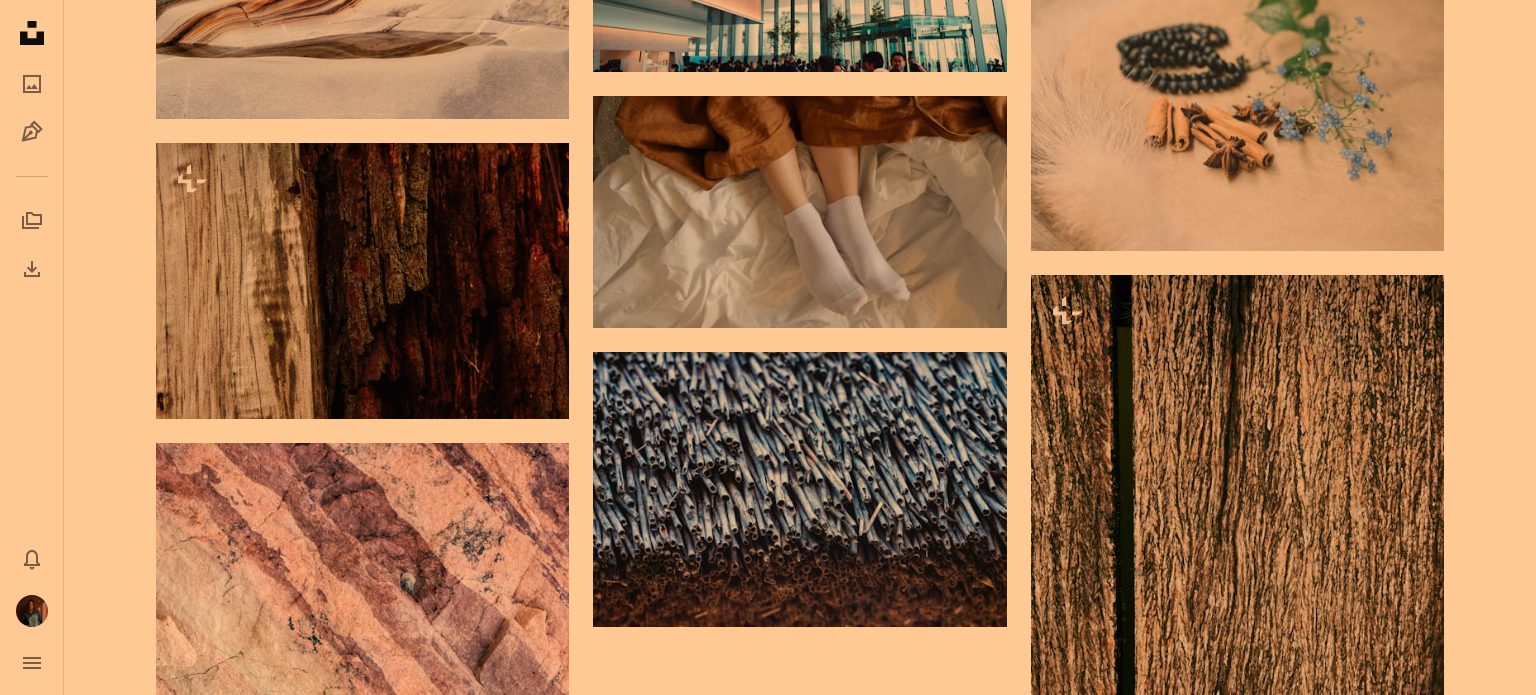 click on "A lock My site" at bounding box center (923, 4727) 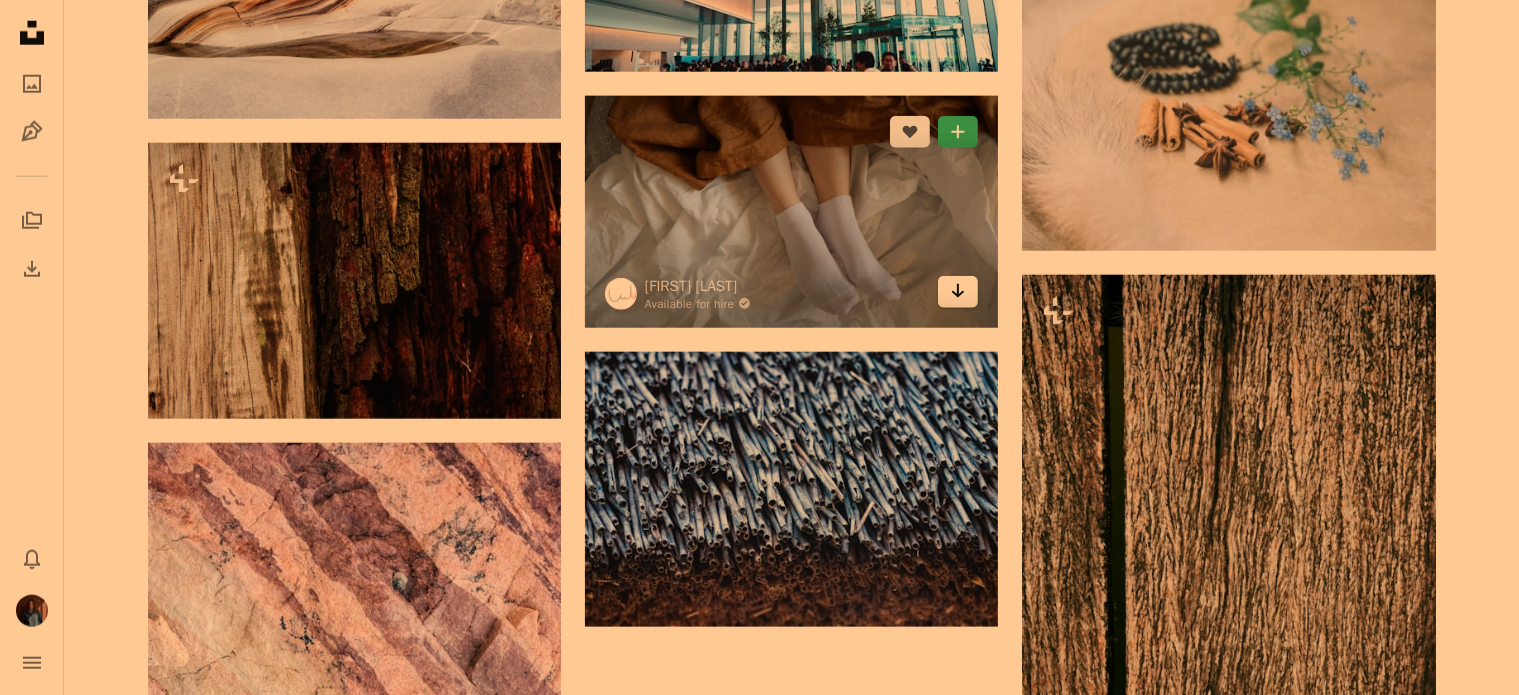 click on "Arrow pointing down" 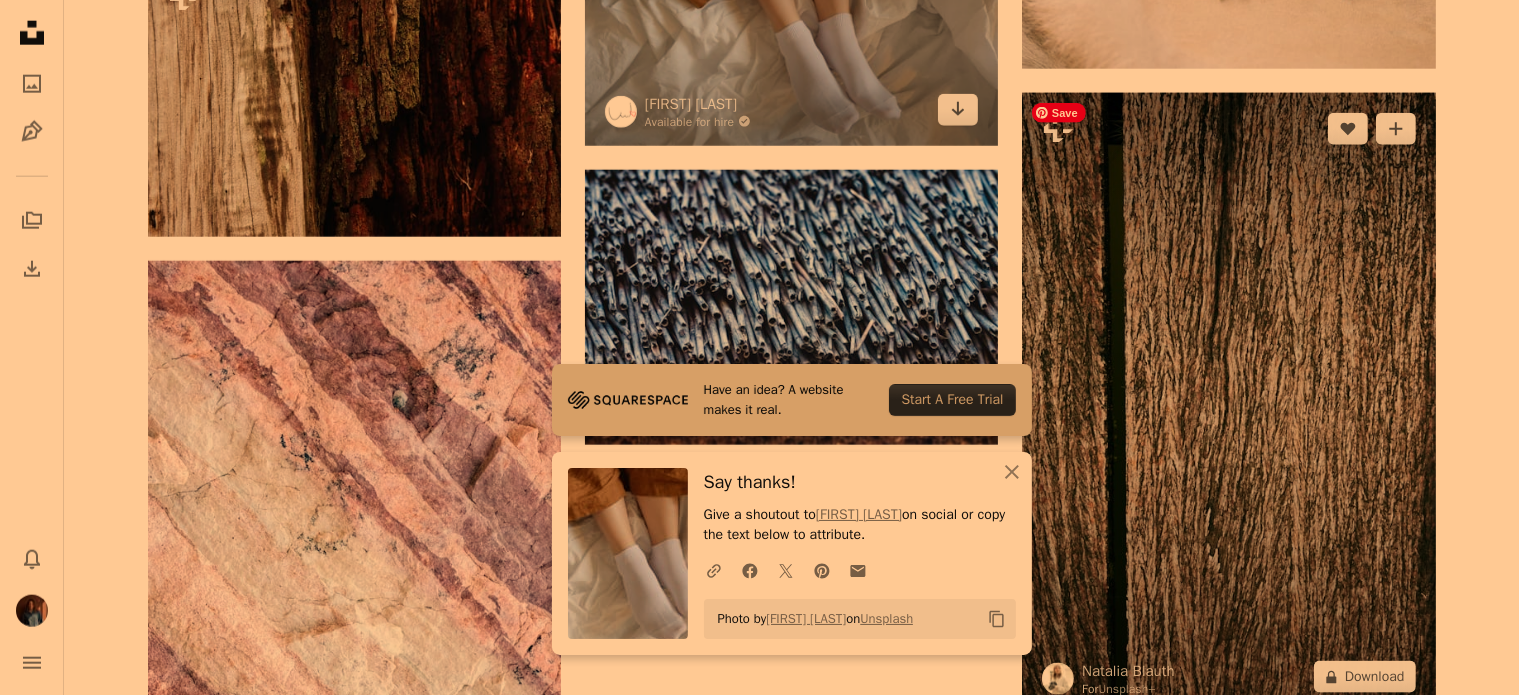 scroll, scrollTop: 2400, scrollLeft: 0, axis: vertical 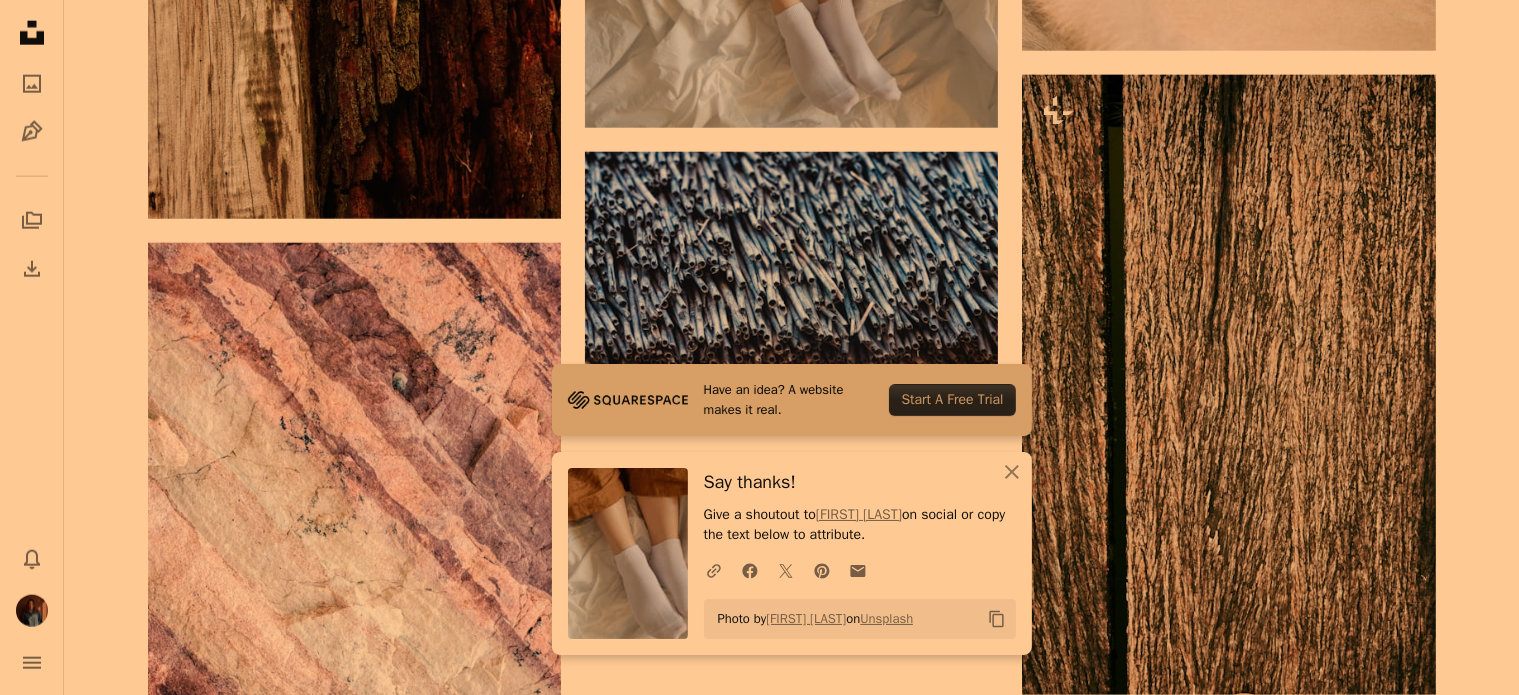 click on "[FIRST] [LAST]" at bounding box center (791, -281) 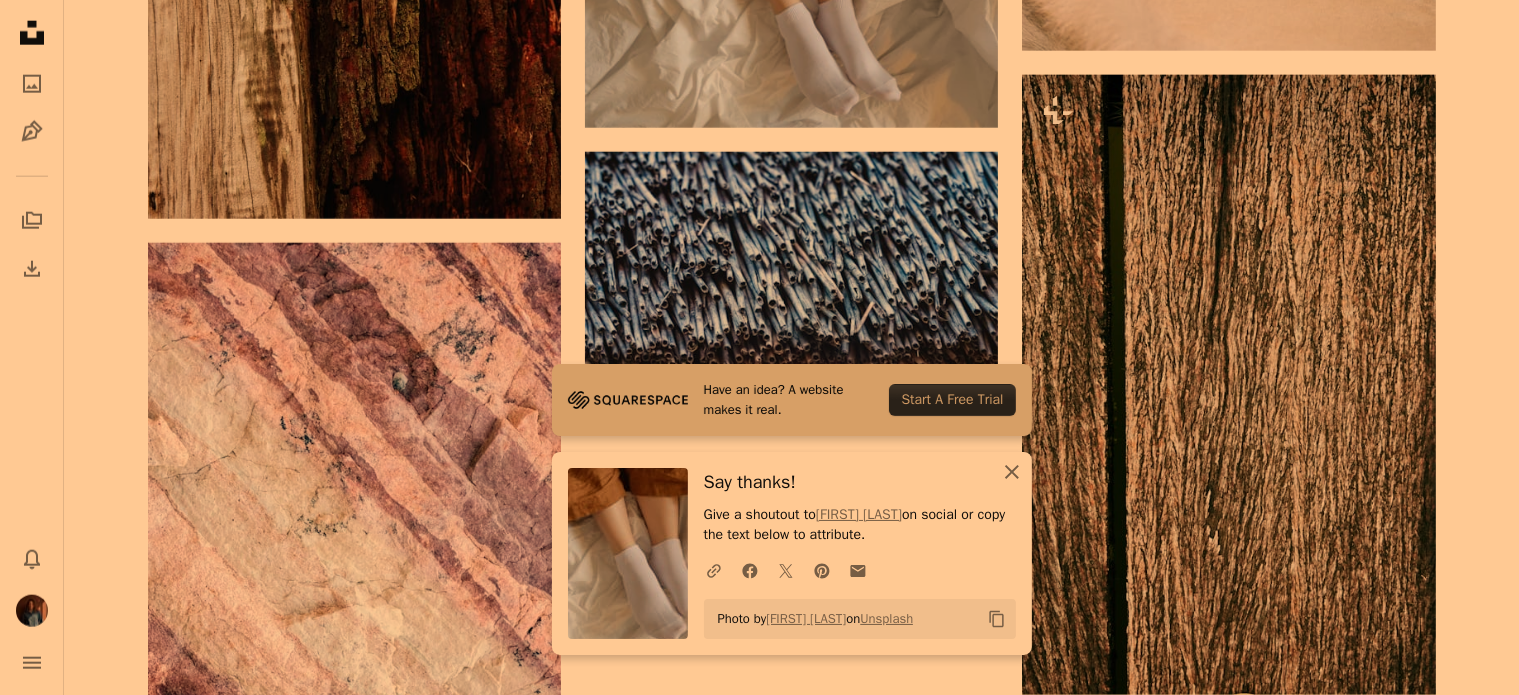 click on "An X shape" 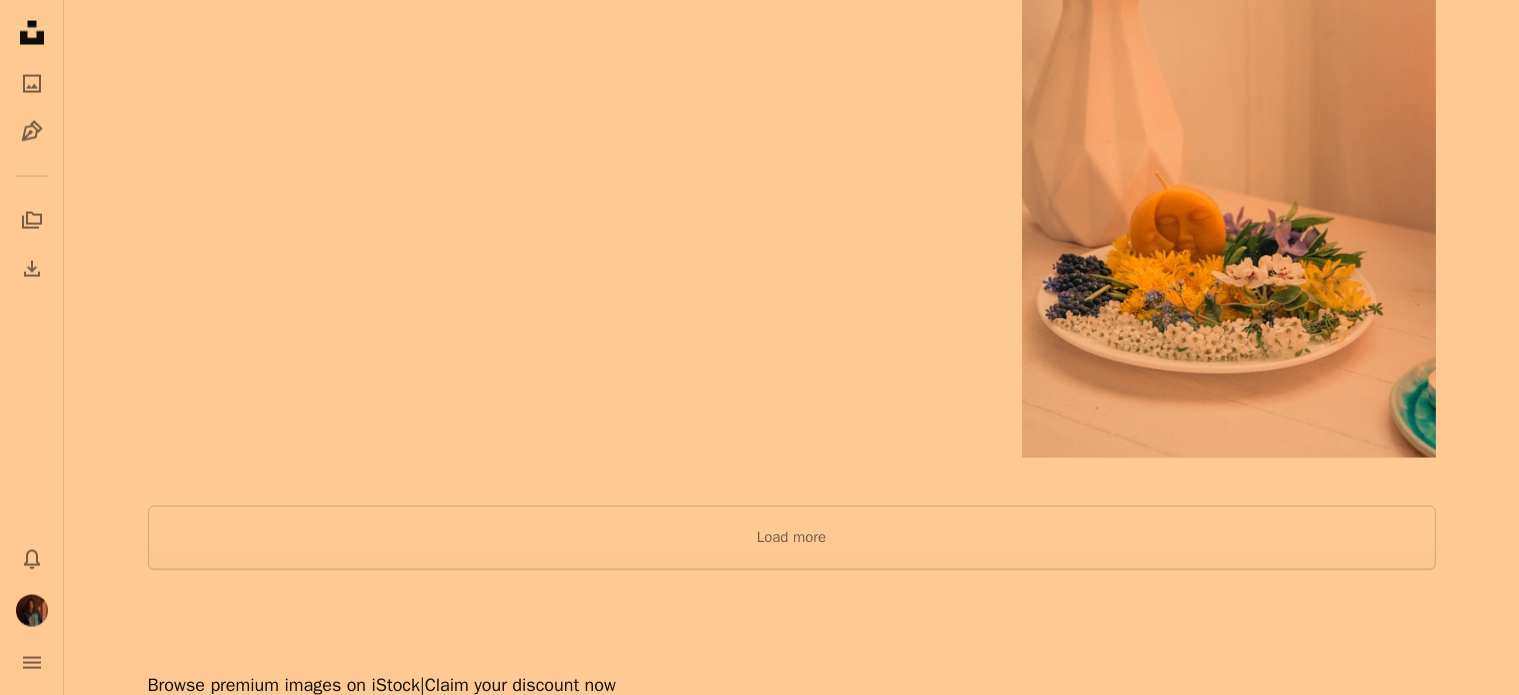 scroll, scrollTop: 3300, scrollLeft: 0, axis: vertical 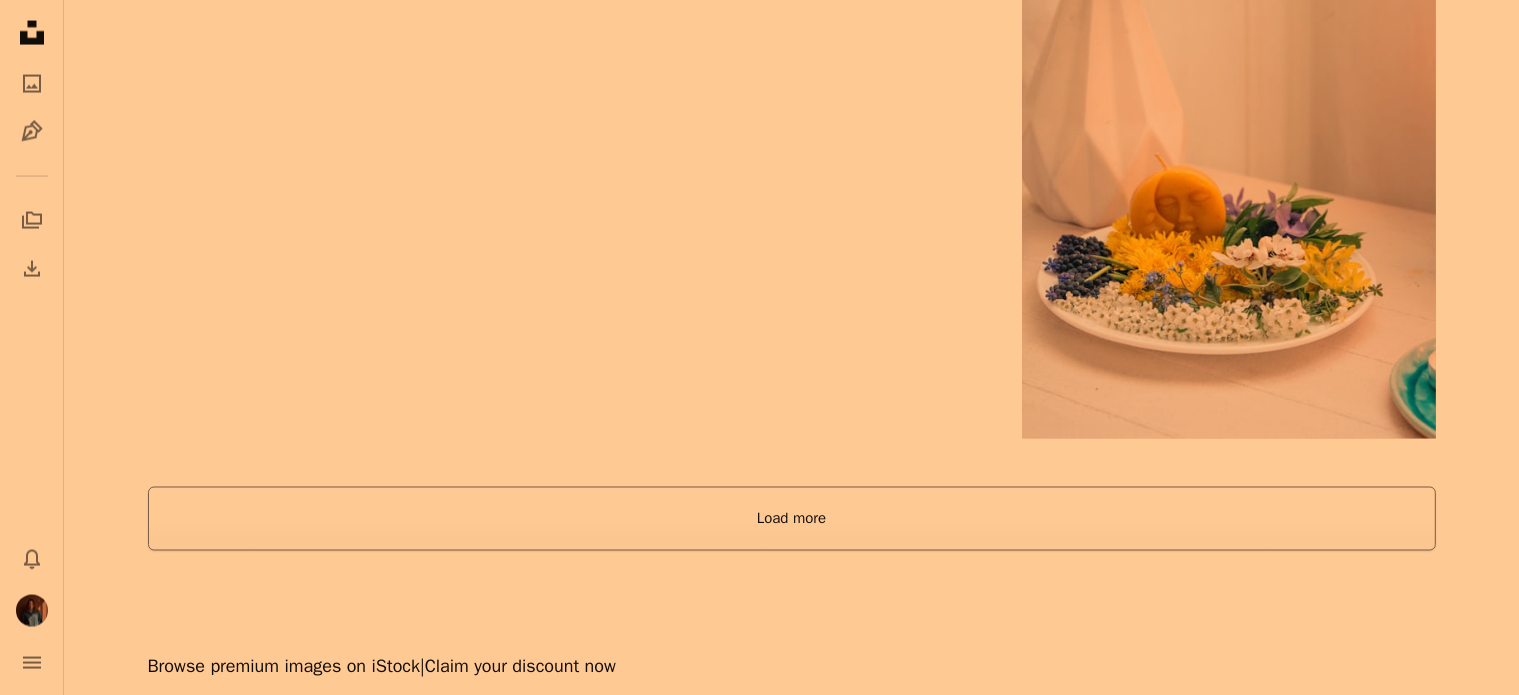 click on "Load more" at bounding box center (792, 519) 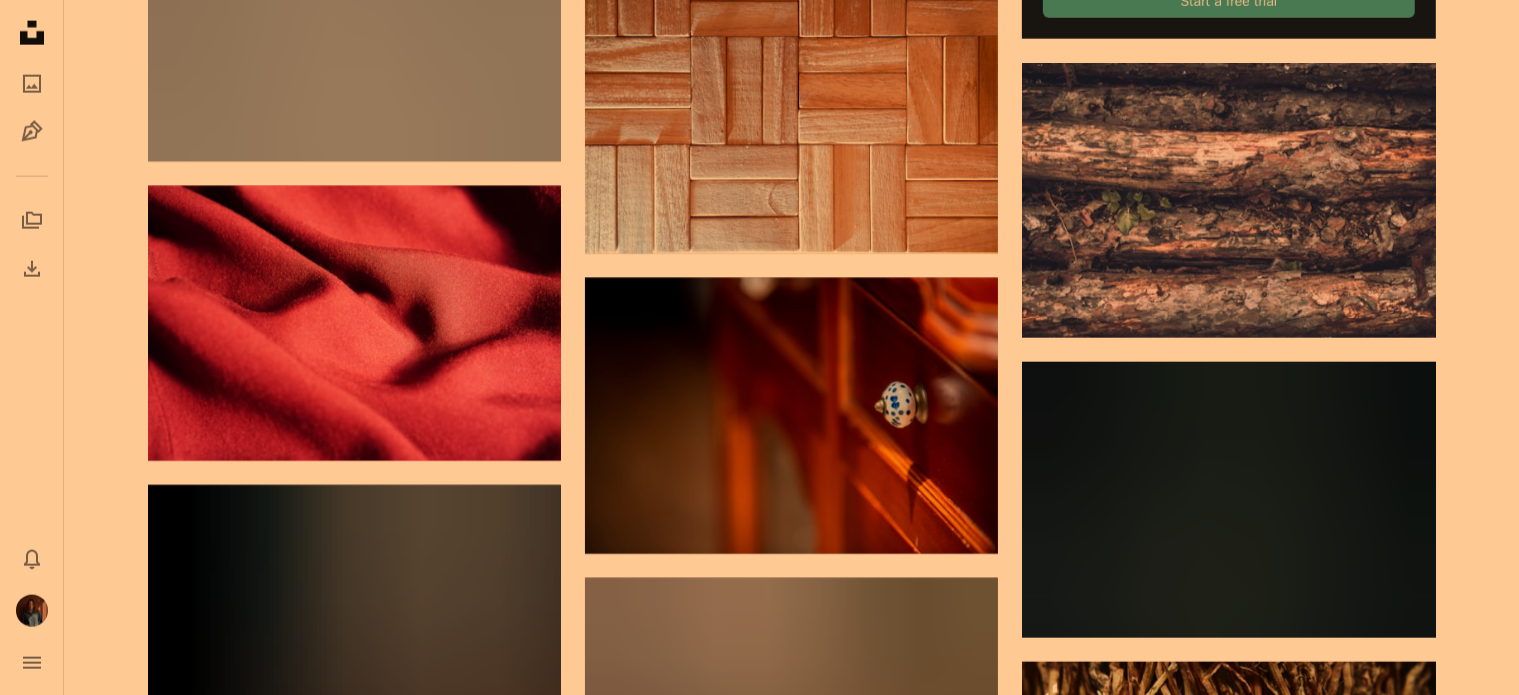 scroll, scrollTop: 0, scrollLeft: 0, axis: both 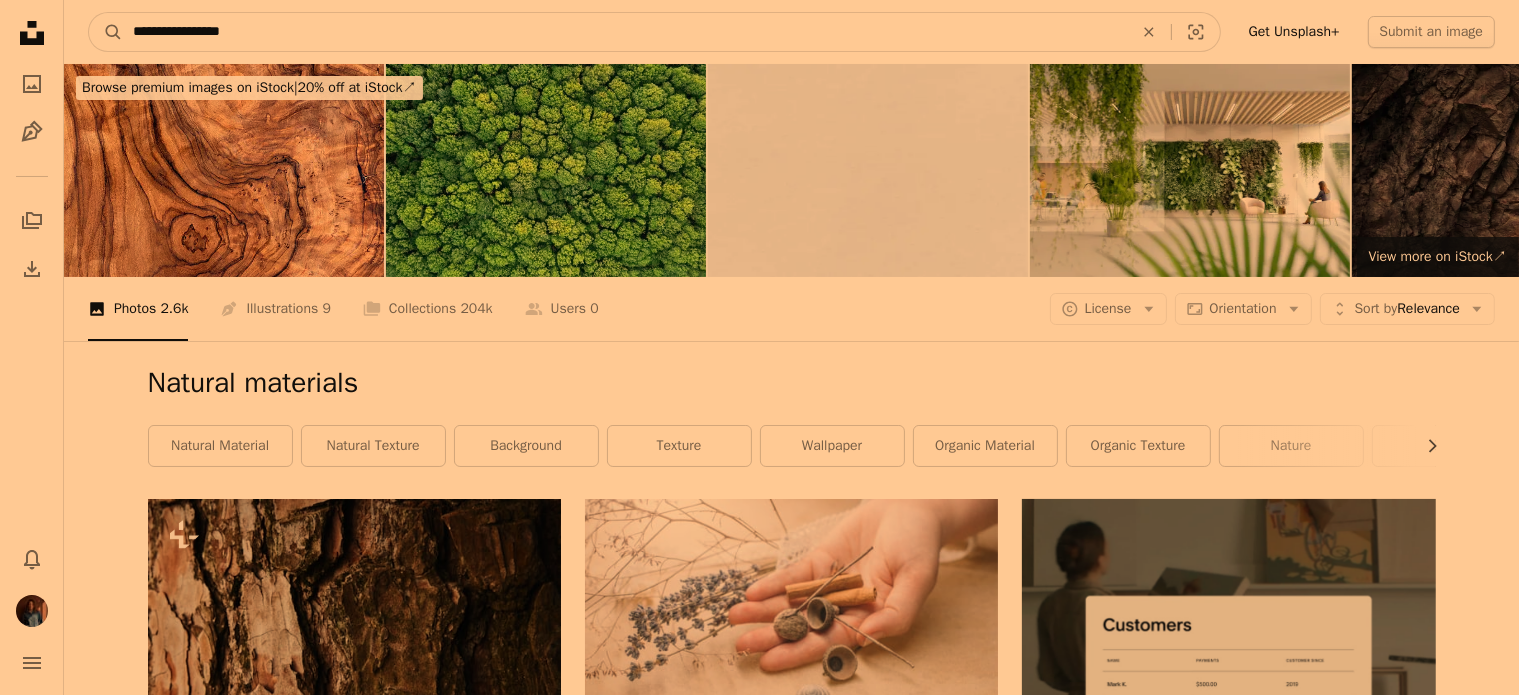 click on "**********" at bounding box center [625, 32] 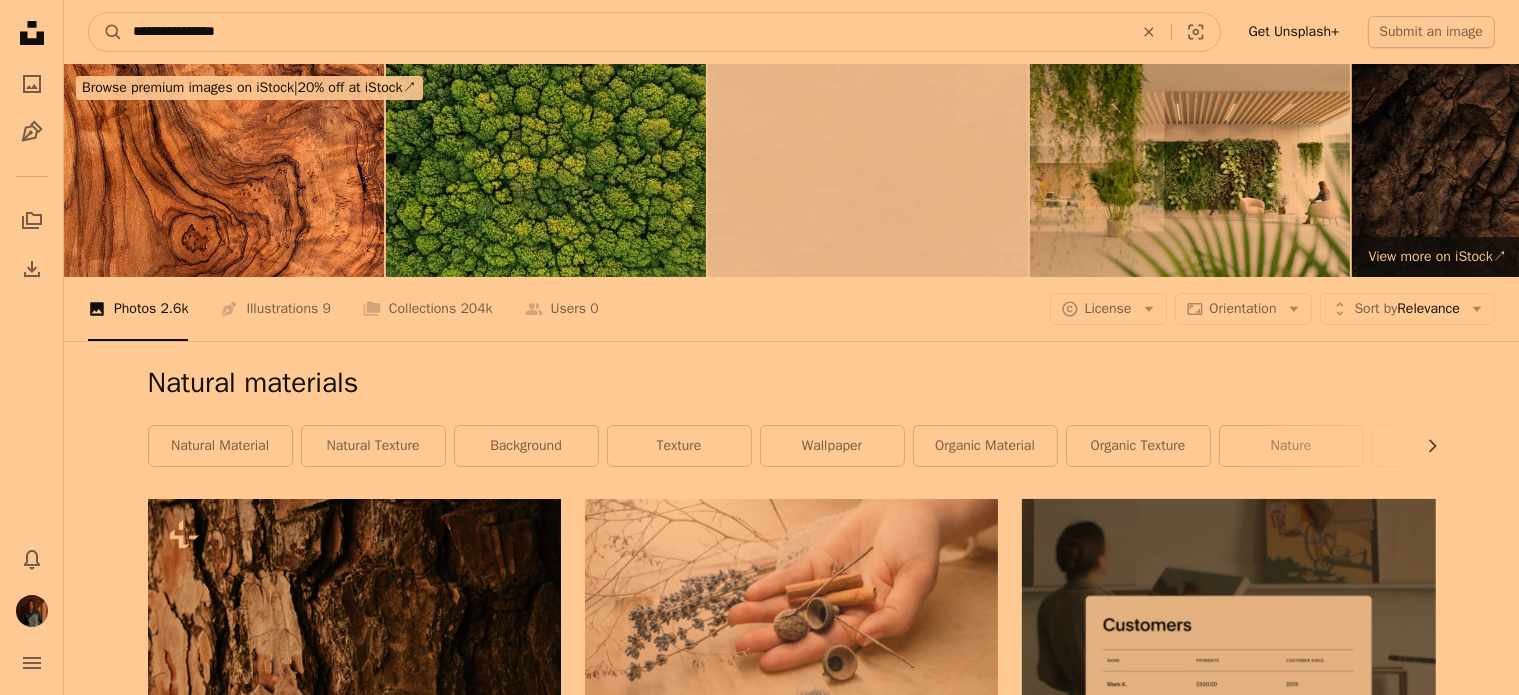 click on "A magnifying glass" at bounding box center (106, 32) 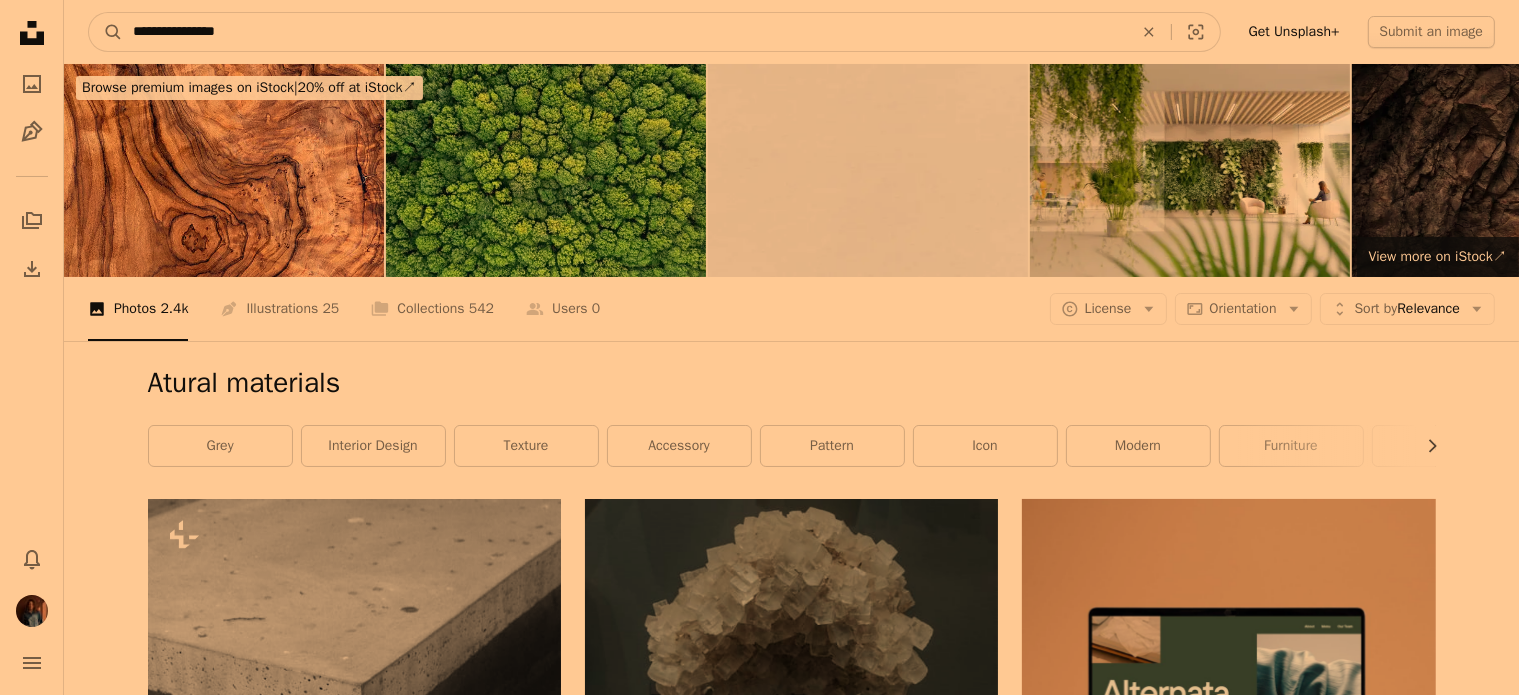 click on "**********" at bounding box center [625, 32] 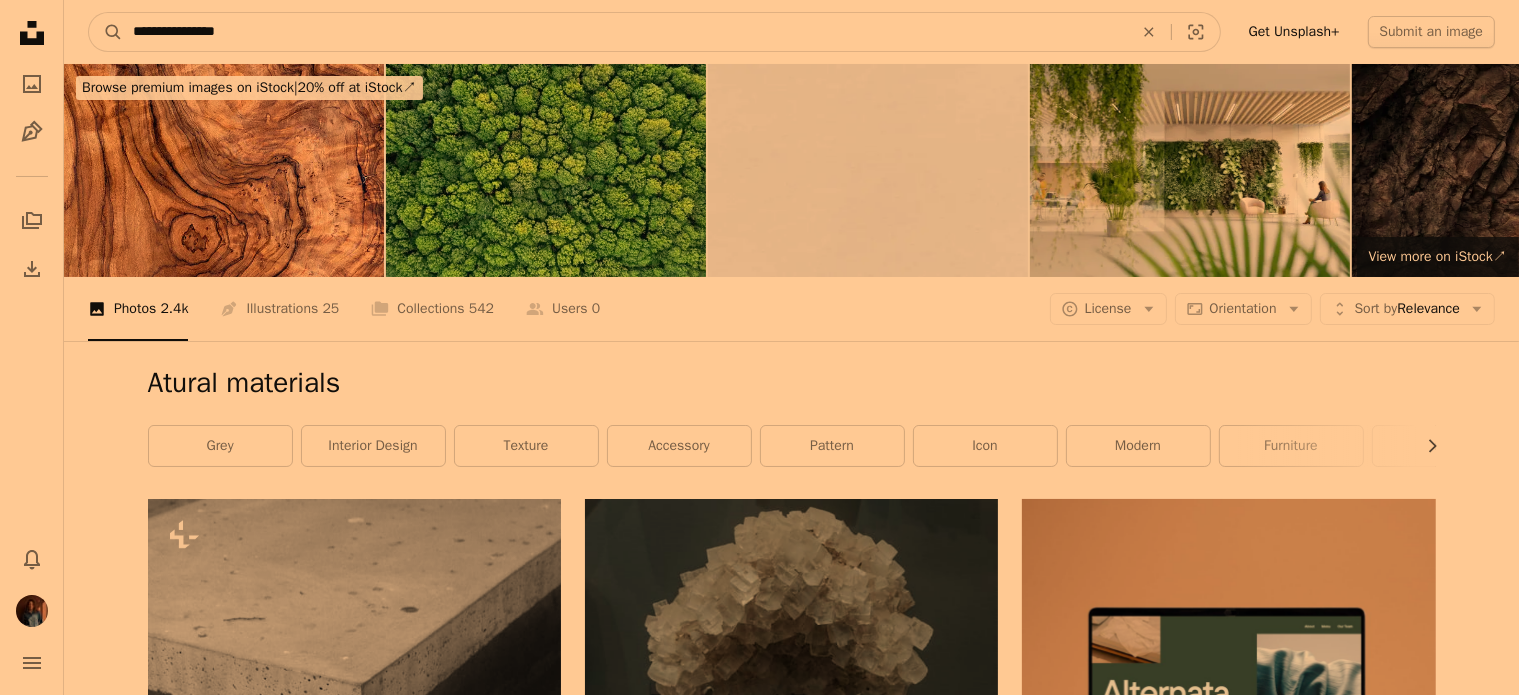 click on "**********" at bounding box center (625, 32) 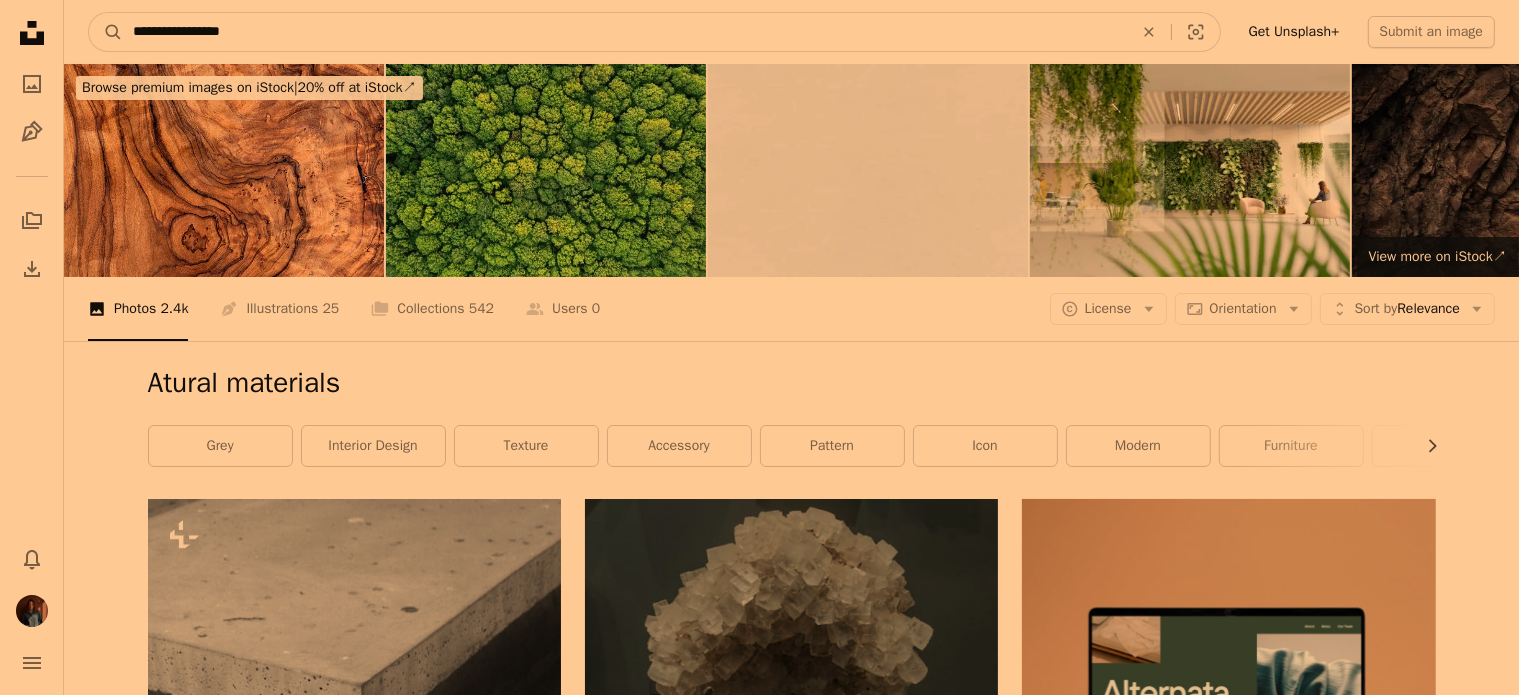 click on "**********" at bounding box center [625, 32] 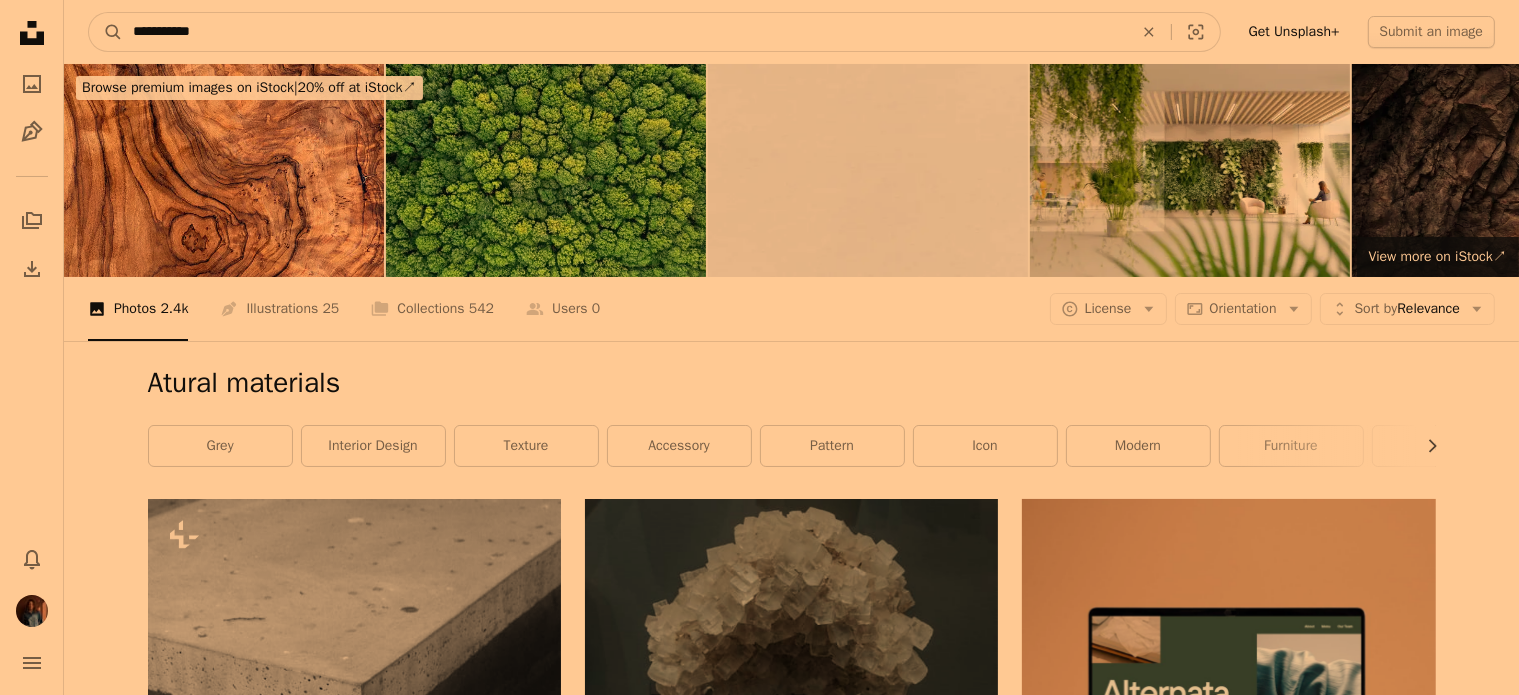 type on "**********" 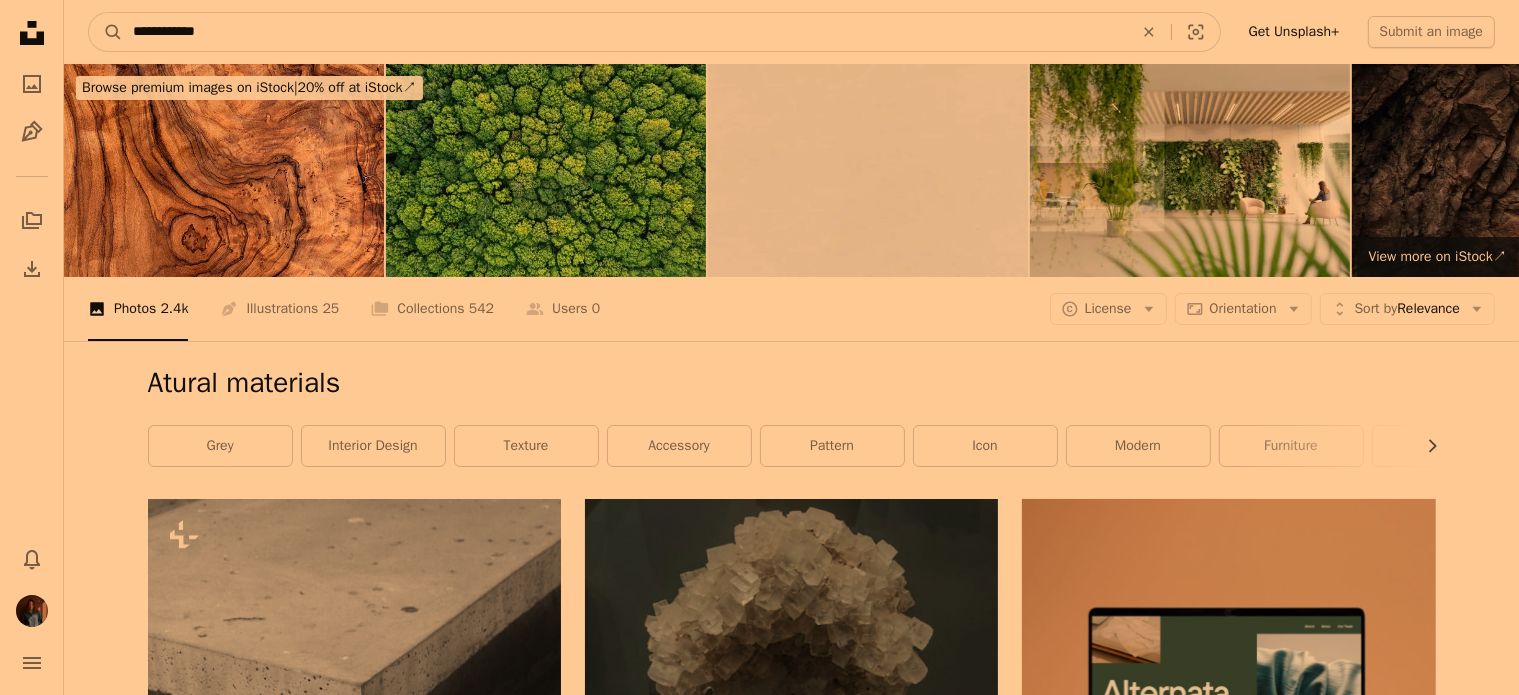 click on "A magnifying glass" at bounding box center [106, 32] 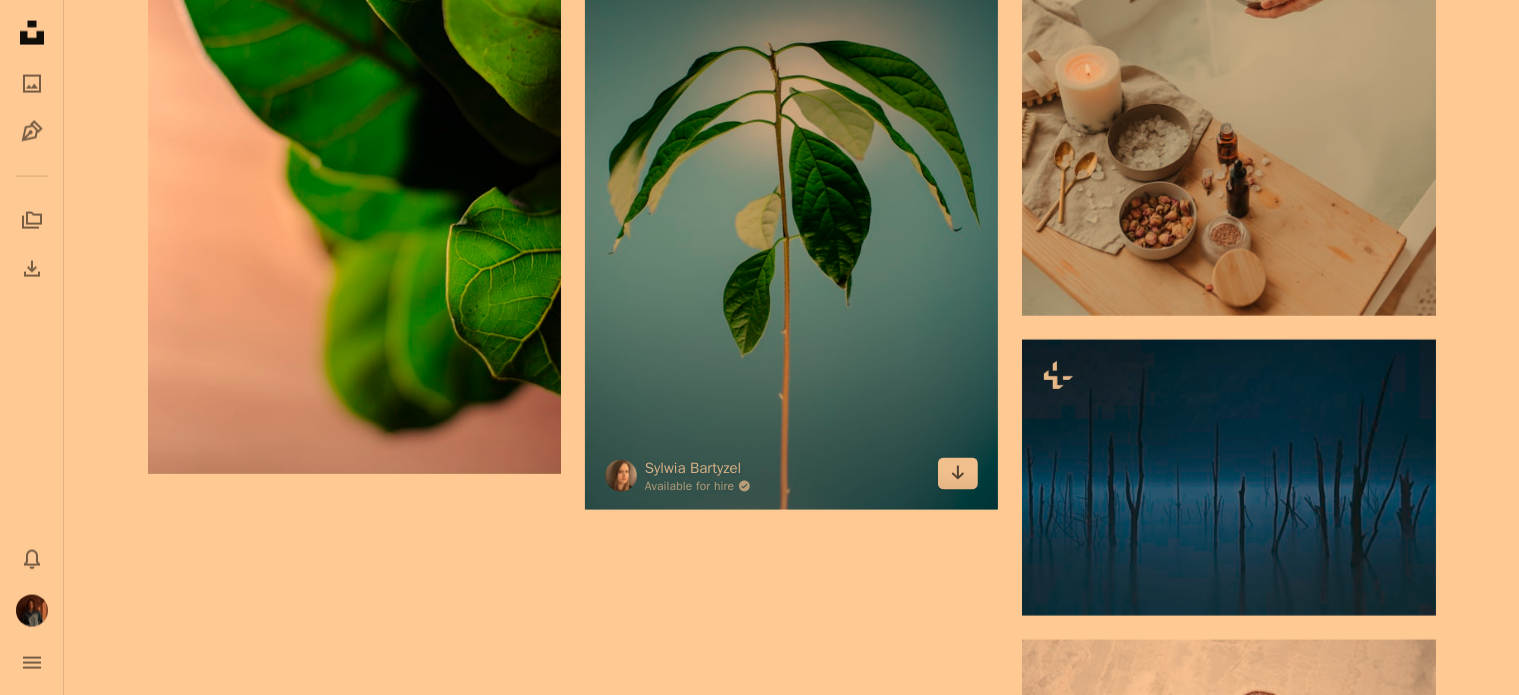 scroll, scrollTop: 0, scrollLeft: 0, axis: both 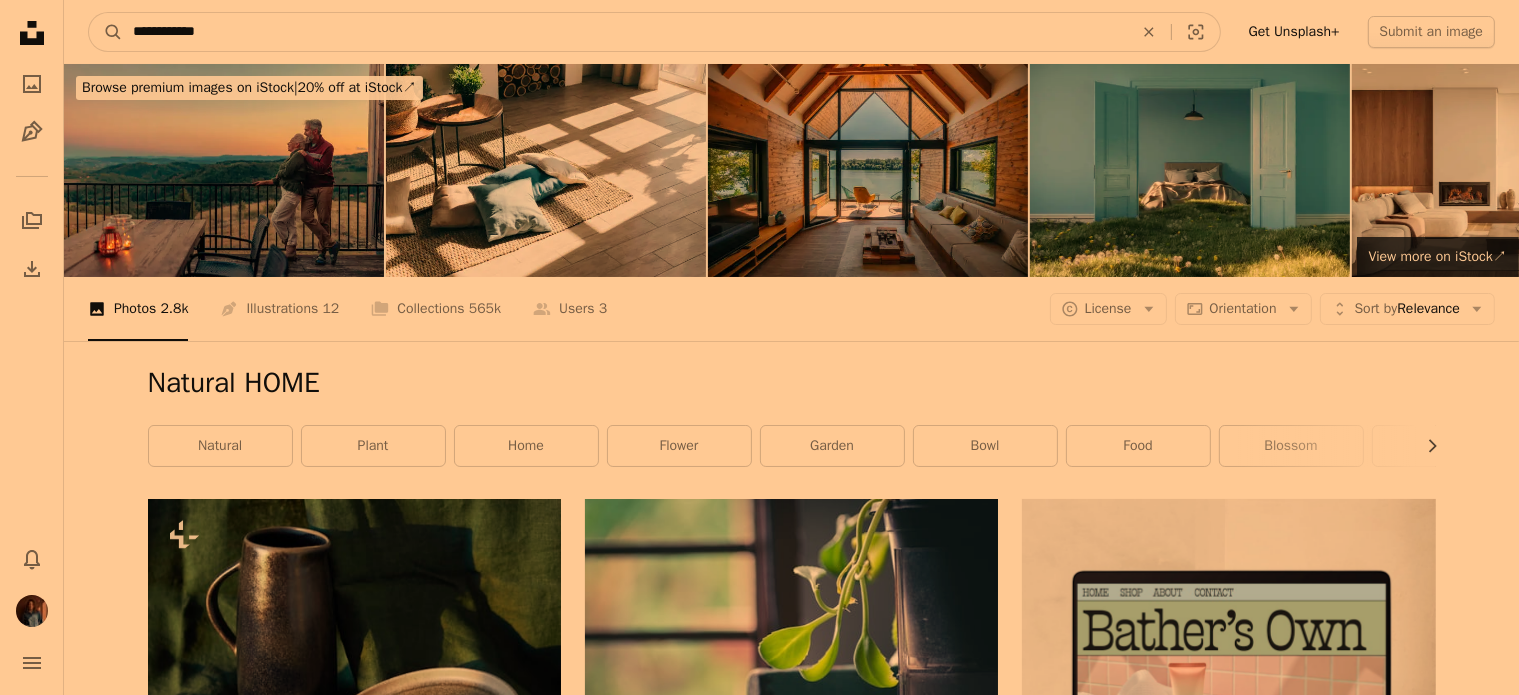click on "**********" at bounding box center [625, 32] 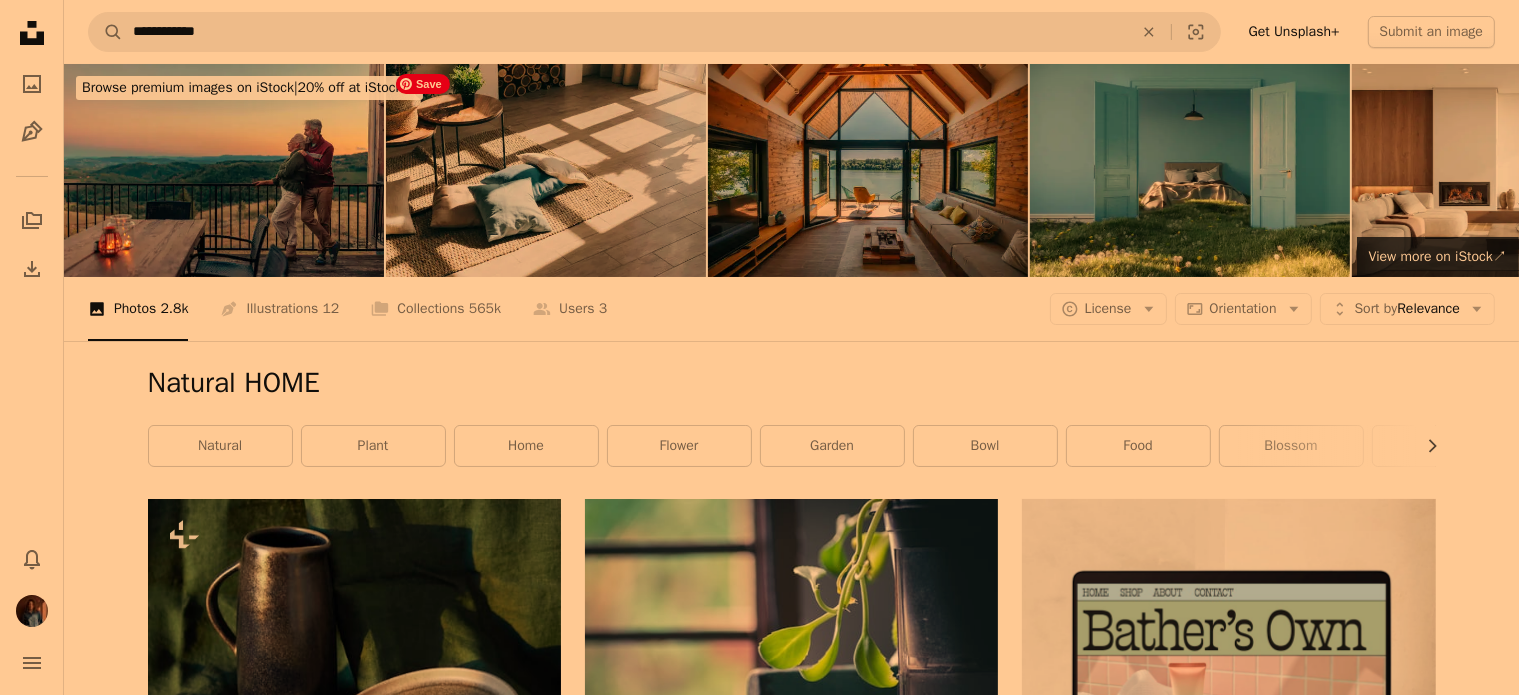 click at bounding box center (546, 170) 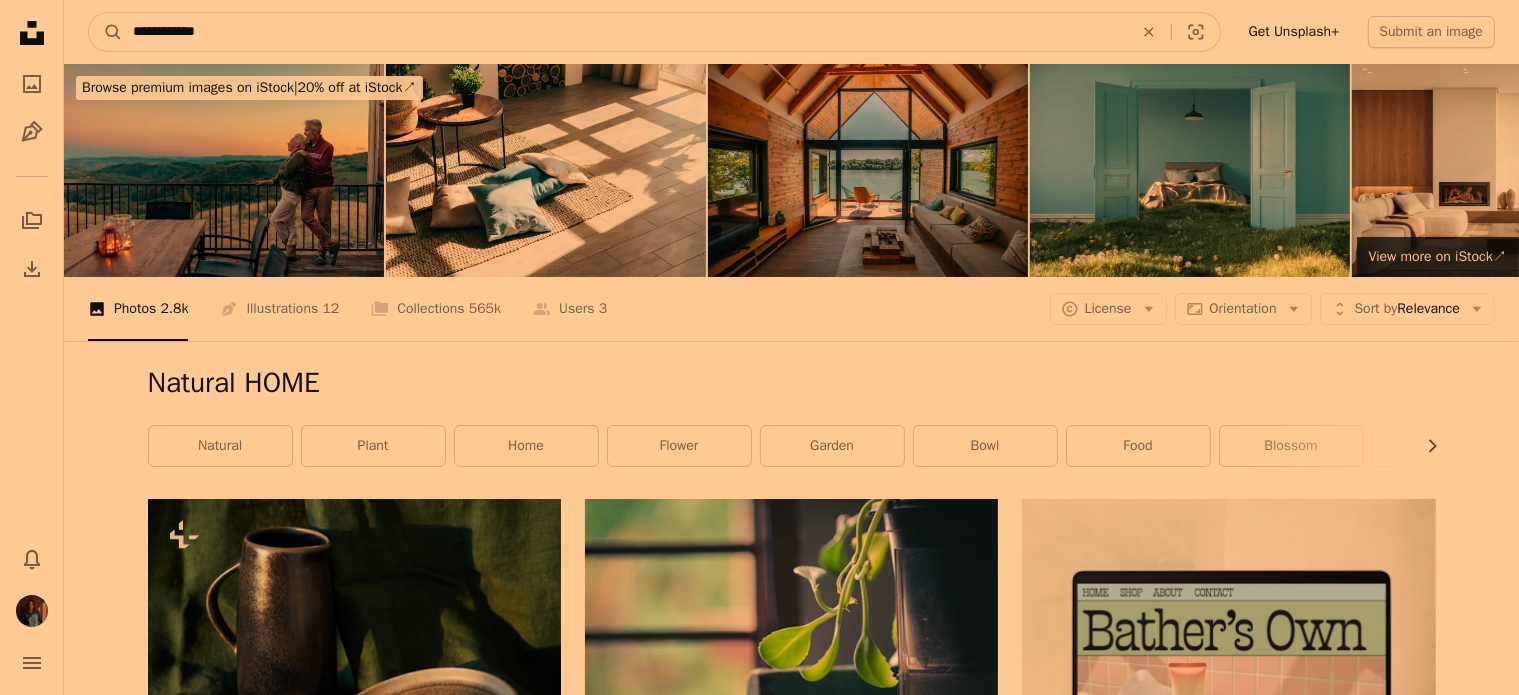 click on "**********" at bounding box center [625, 32] 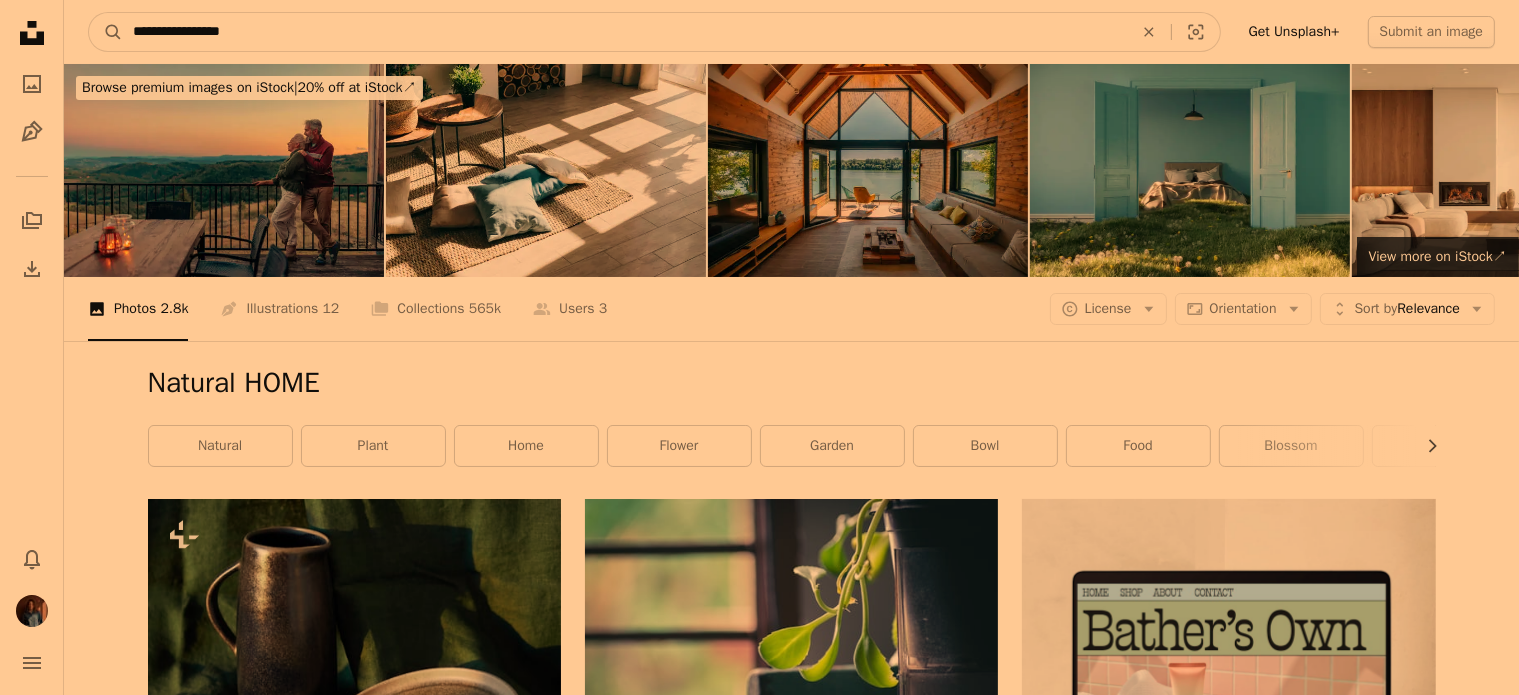 click on "A magnifying glass" at bounding box center [106, 32] 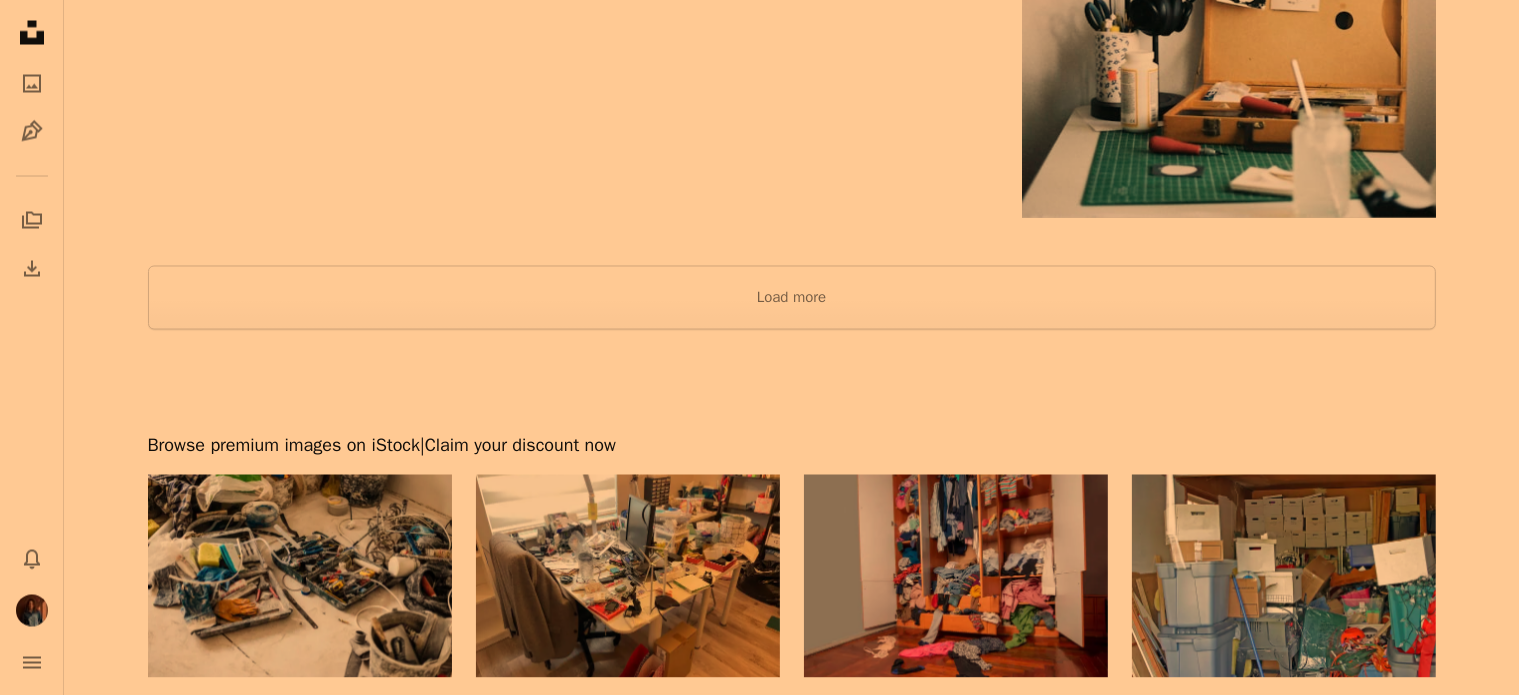 scroll, scrollTop: 3600, scrollLeft: 0, axis: vertical 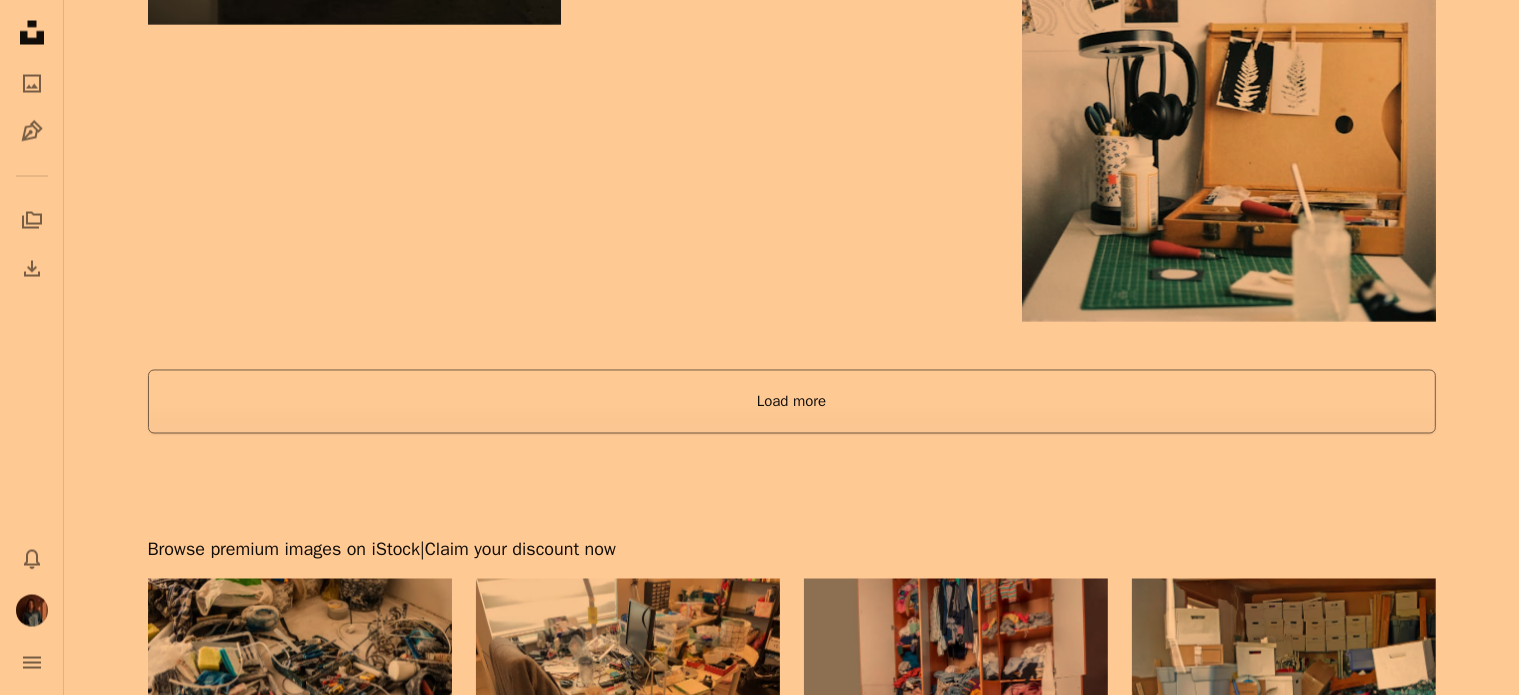 click on "Load more" at bounding box center (792, 402) 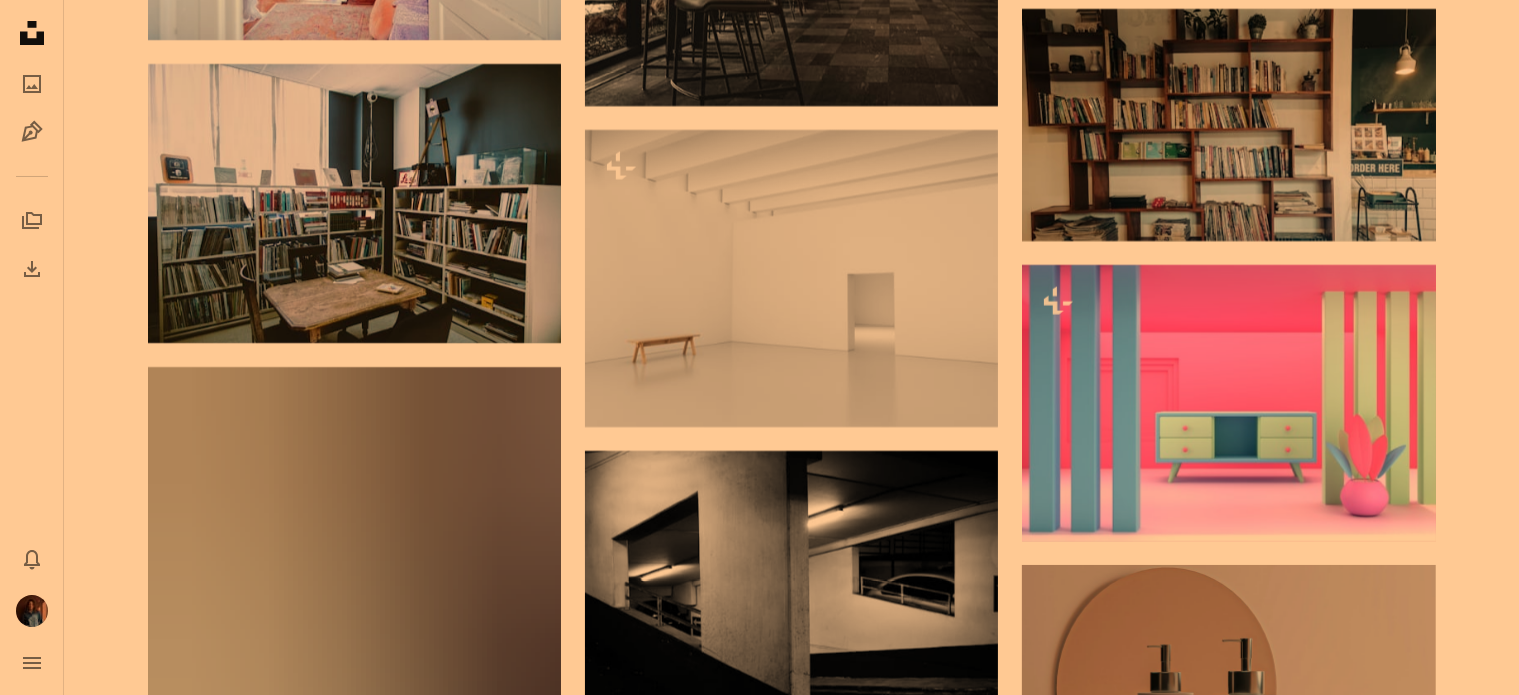 scroll, scrollTop: 7600, scrollLeft: 0, axis: vertical 